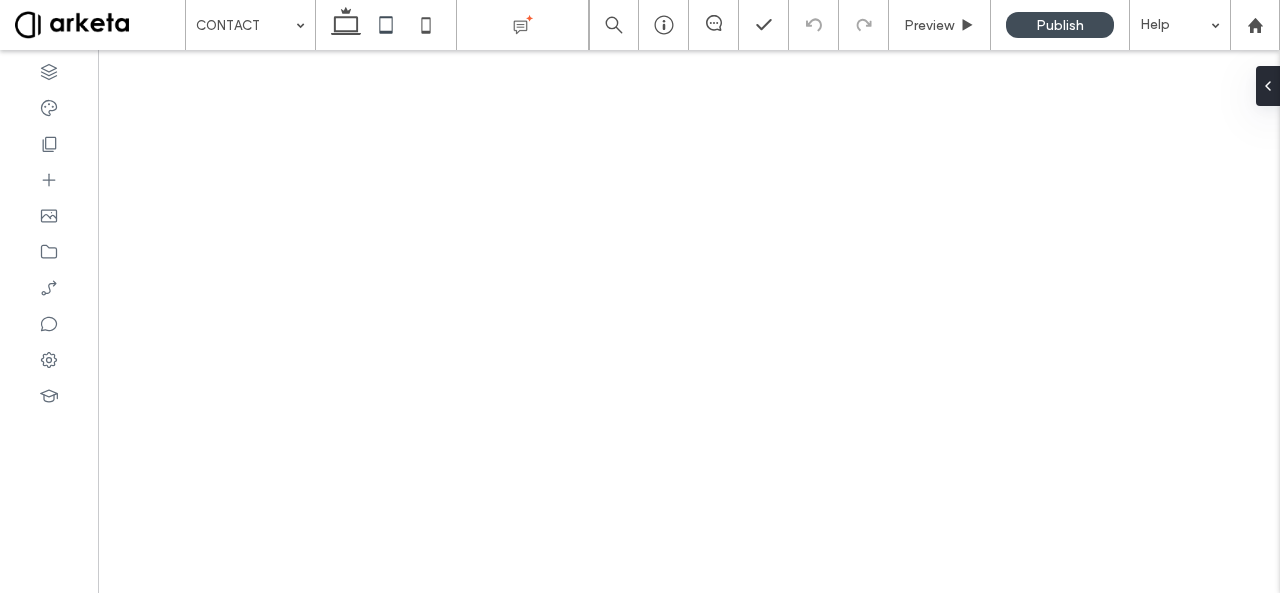 scroll, scrollTop: 0, scrollLeft: 0, axis: both 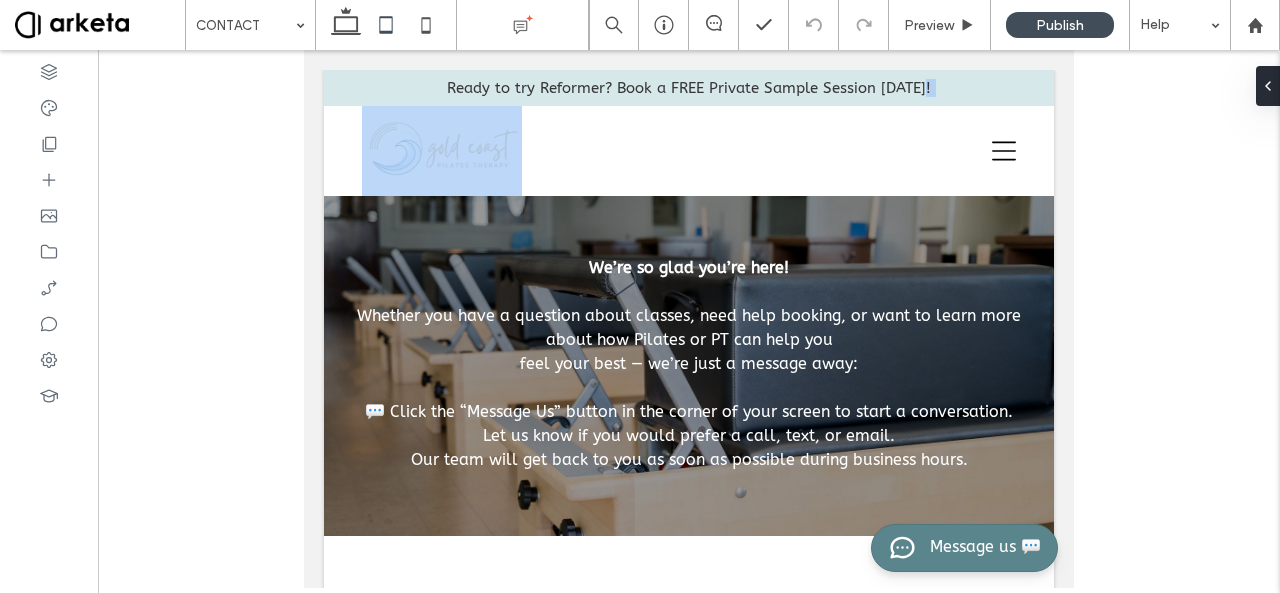 click on "Ready to try Reformer? Book a FREE Private Sample Session today!
CLASSES
PRIVATES
PROGRAMS
INVESTMENT
EVENTS
BLOG
CONTACT
ACCOUNTS
Section
Advanced Header
Section
CLASSES
PRIVATES
PROGRAMS
INVESTMENT
EVENTS
BLOG
CONTACT
Section
Get in touch
555-555-5555 mymail@mailservice.com
Section
Menu
We’re so glad you’re here! ‍ ﻿
feel your best — we’re just a message away: ‍" at bounding box center [689, 921] 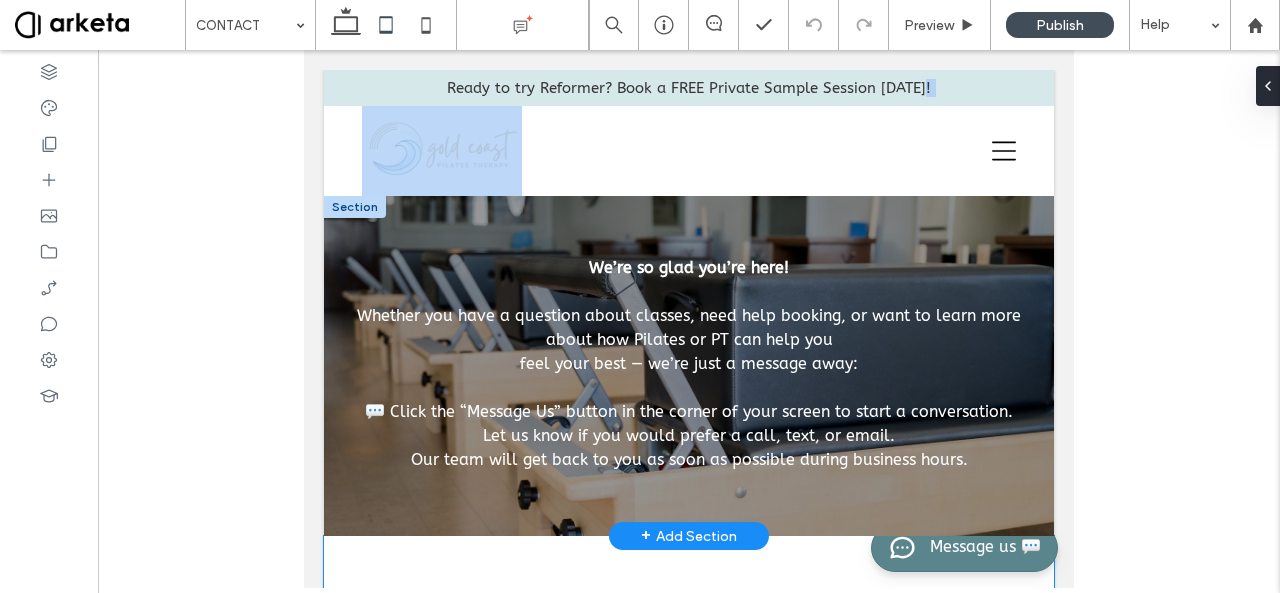 scroll, scrollTop: 246, scrollLeft: 0, axis: vertical 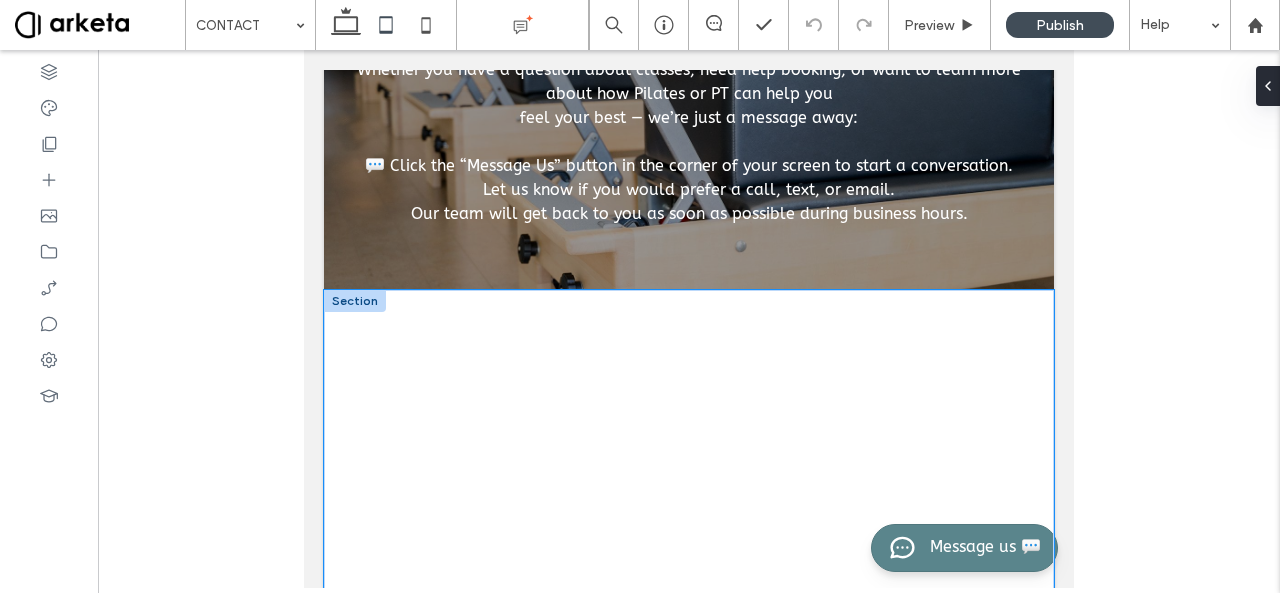 click at bounding box center (689, 490) 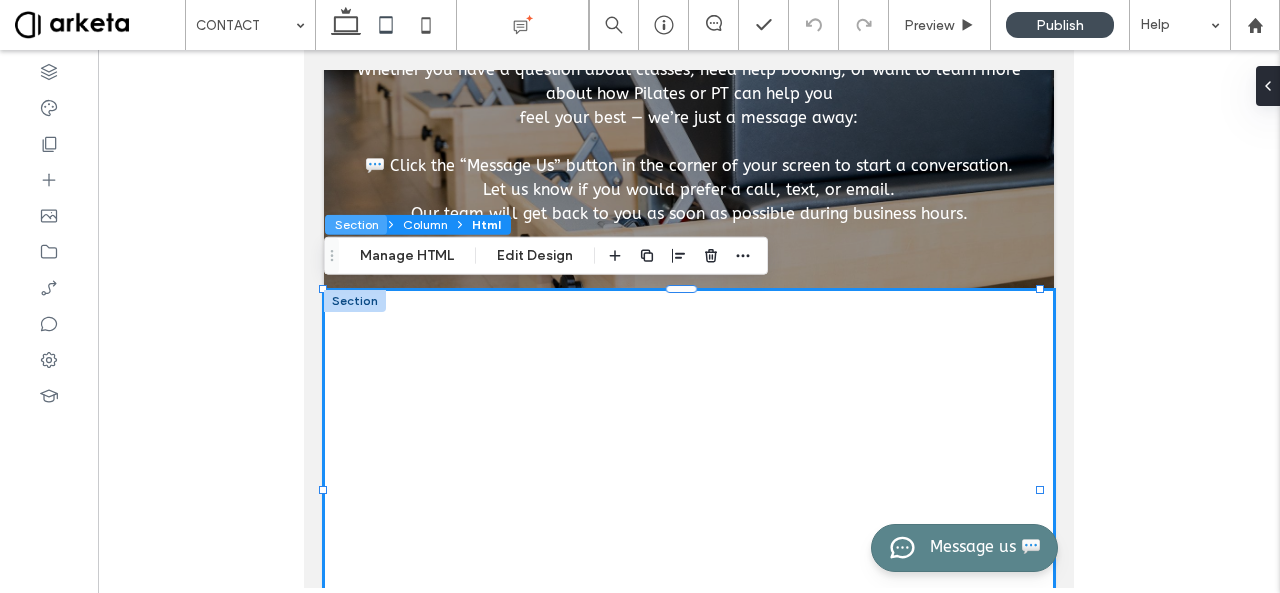 click on "Section" at bounding box center [356, 225] 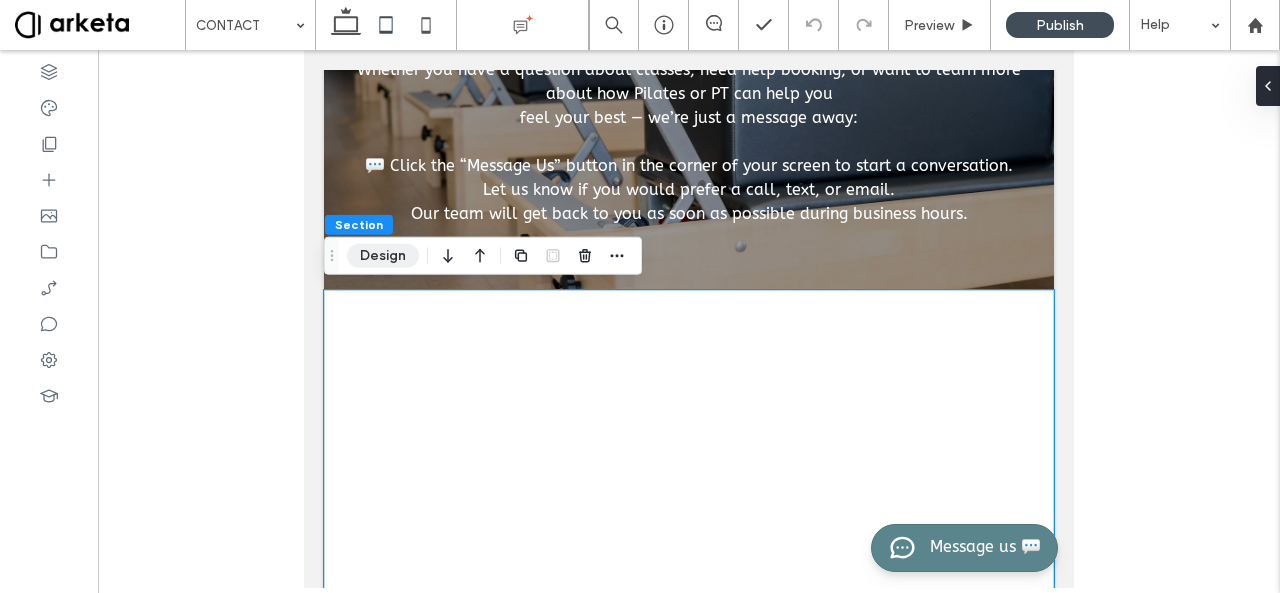 click on "Design" at bounding box center [383, 256] 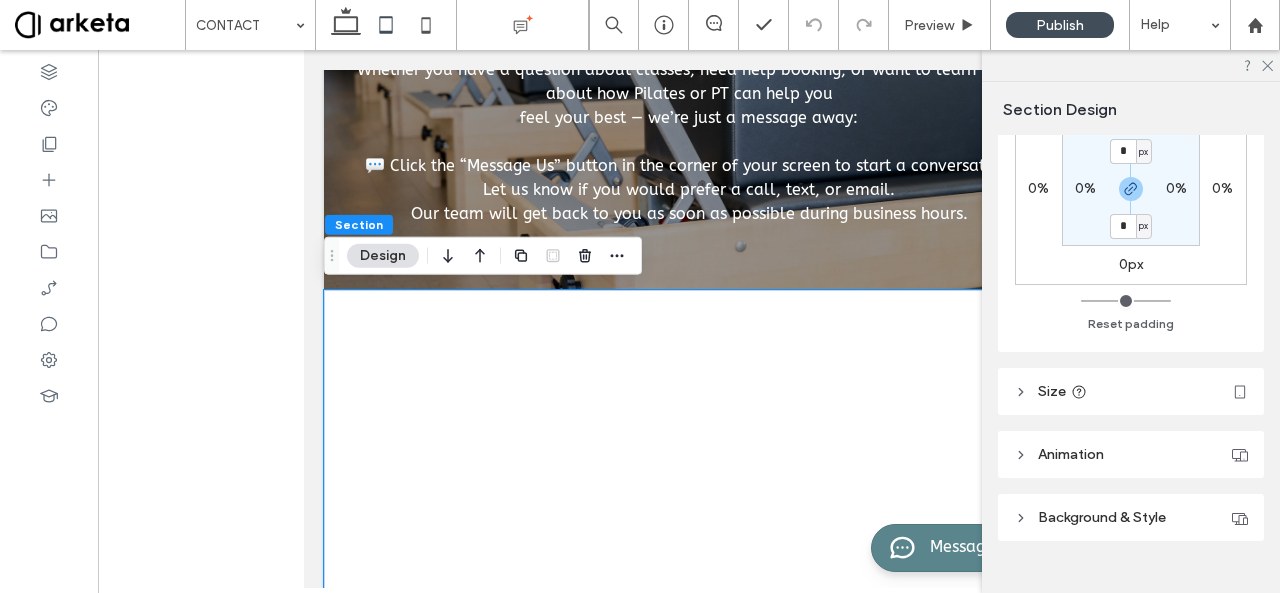 scroll, scrollTop: 340, scrollLeft: 0, axis: vertical 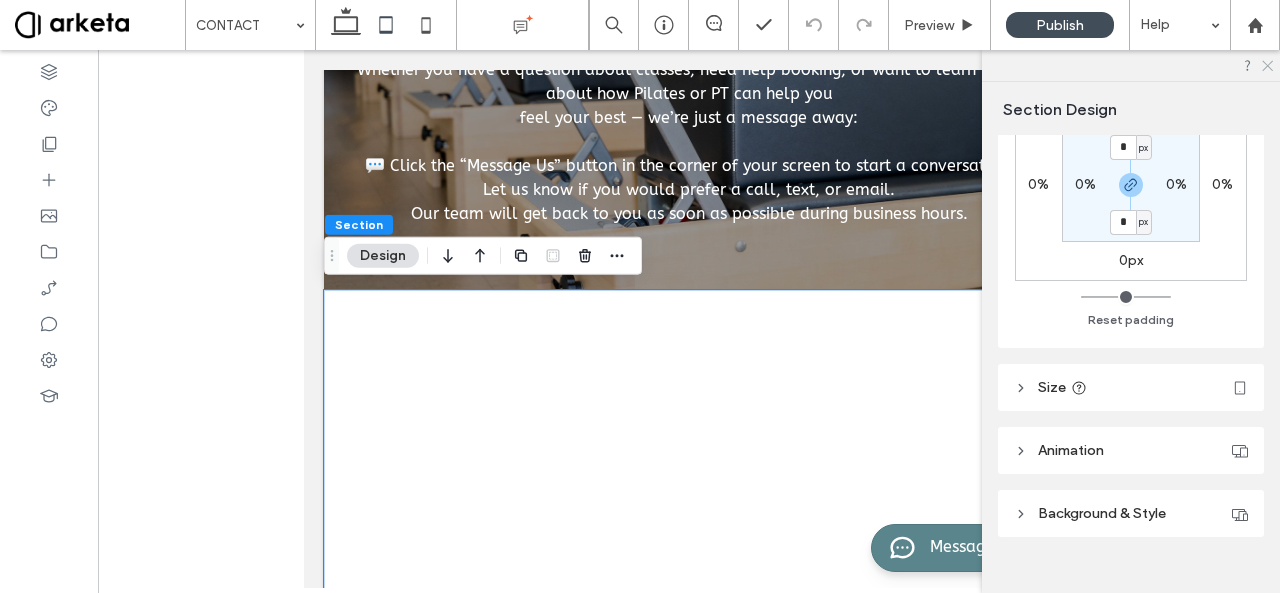 click 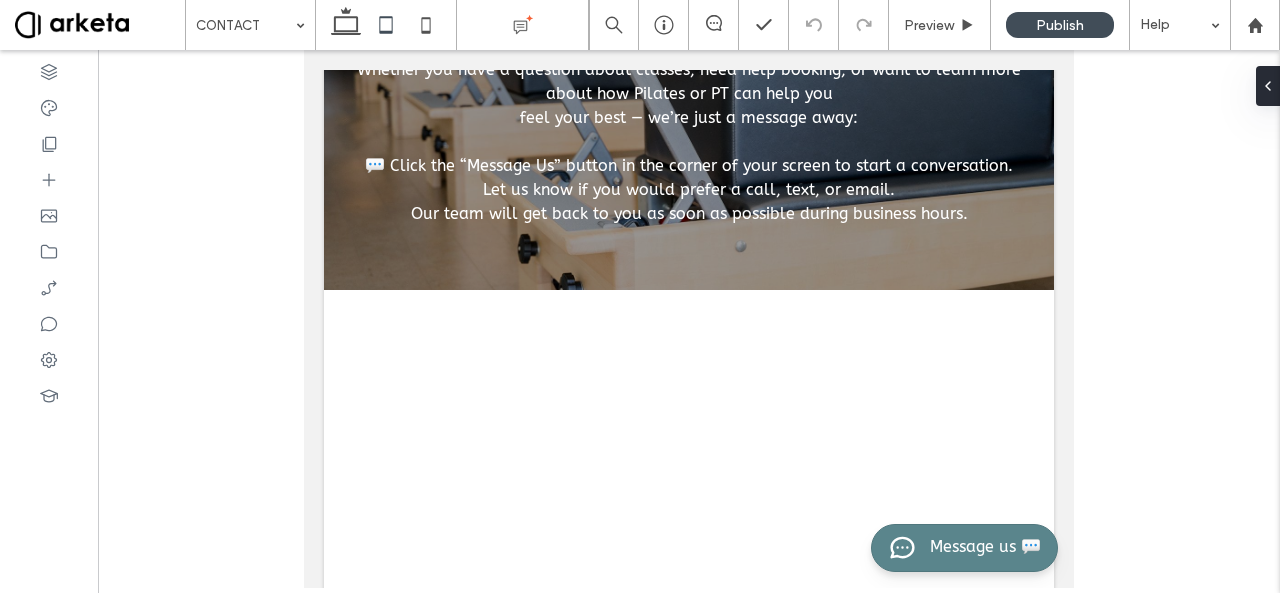 click at bounding box center [689, 319] 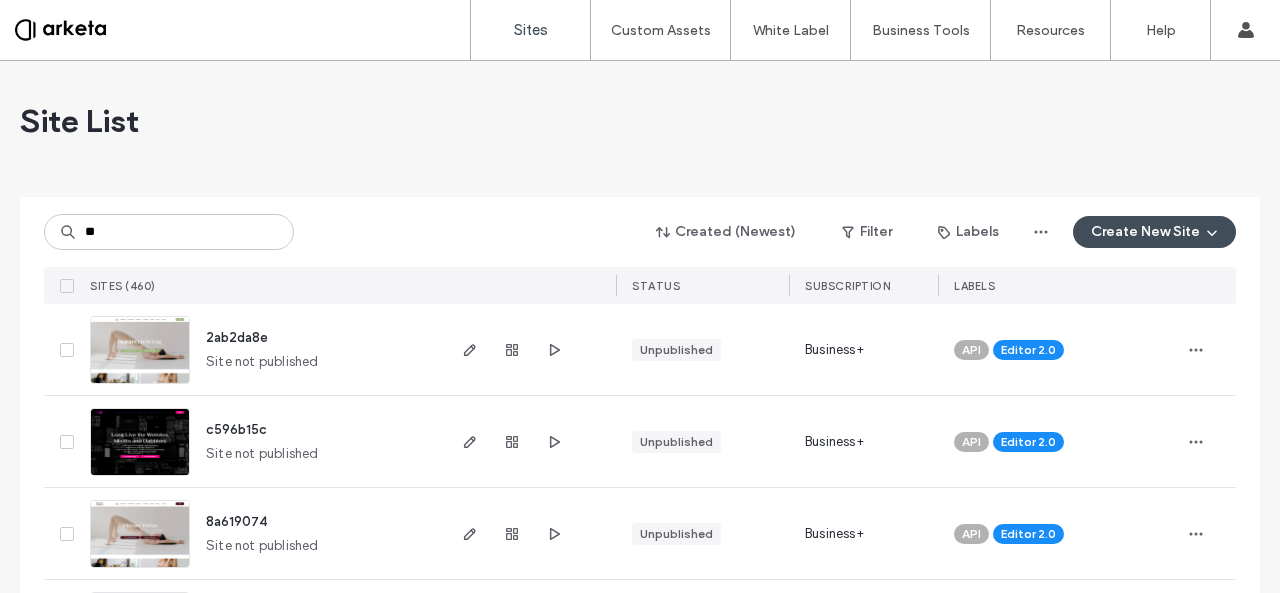 scroll, scrollTop: 0, scrollLeft: 0, axis: both 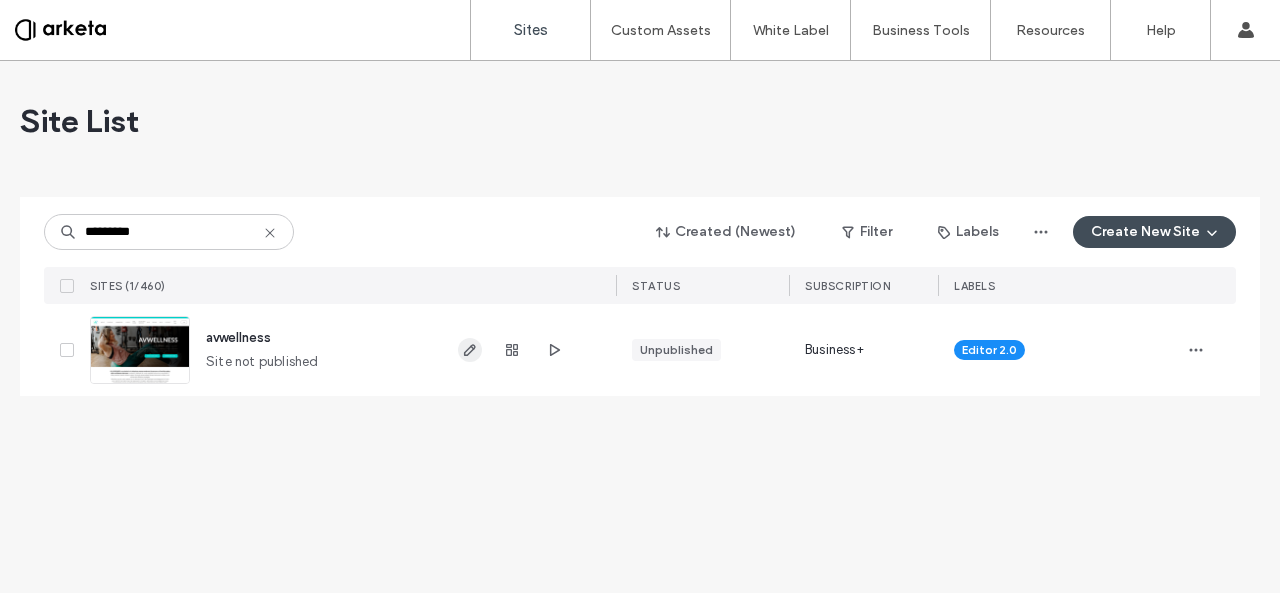 type on "*********" 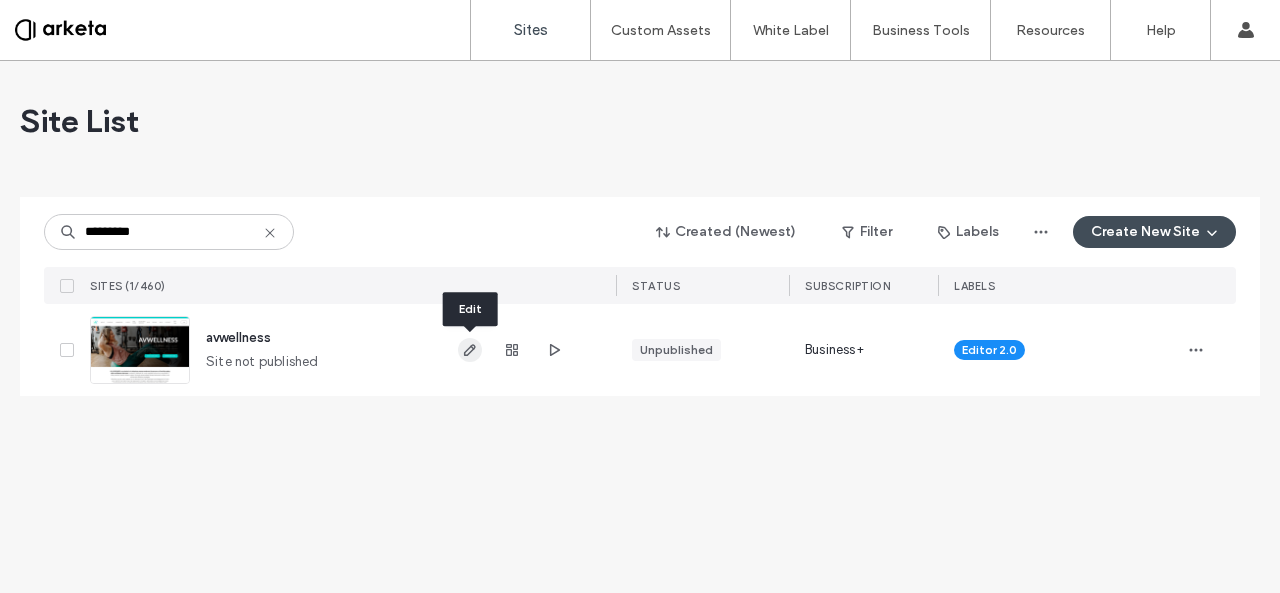 click 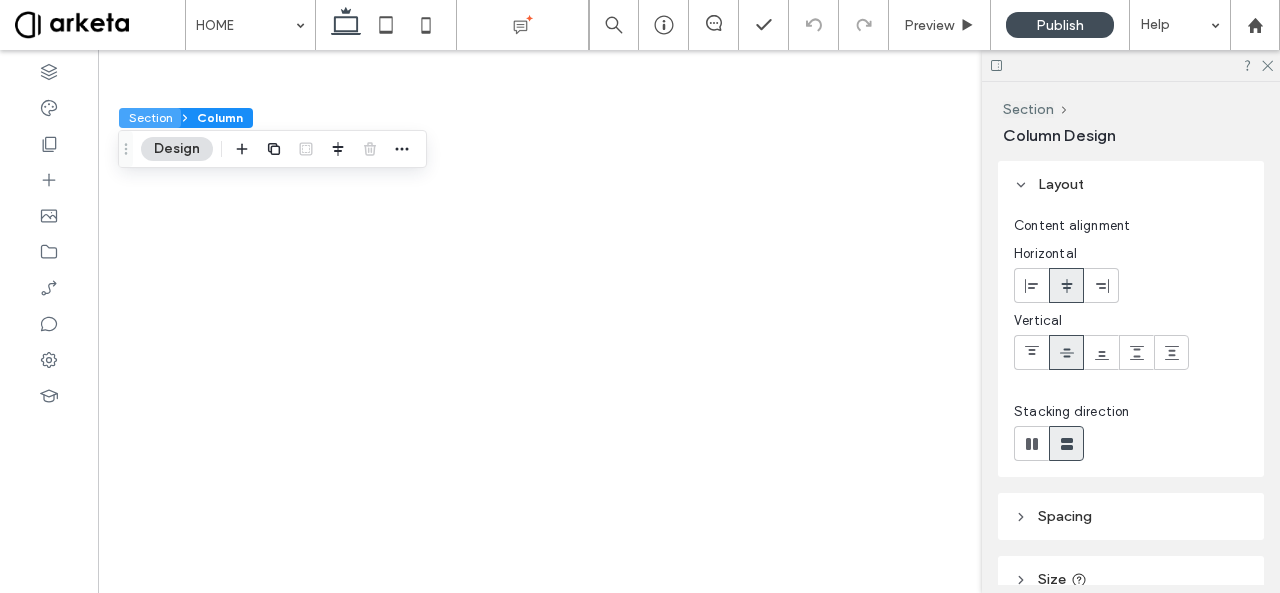 scroll, scrollTop: 0, scrollLeft: 0, axis: both 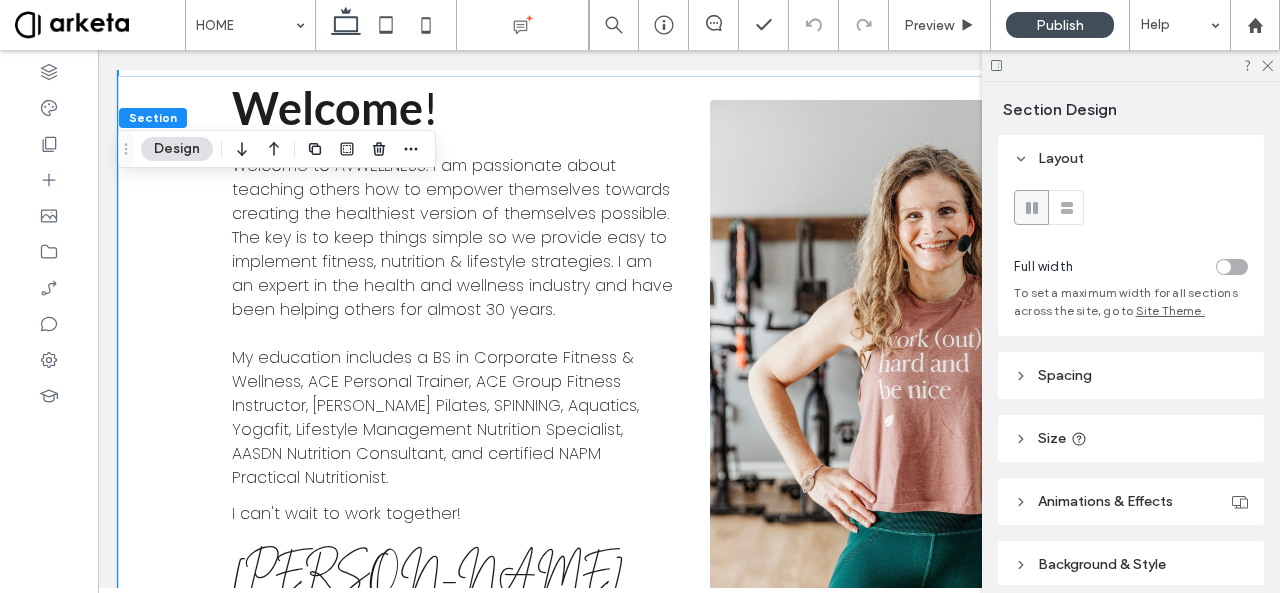click at bounding box center [1224, 267] 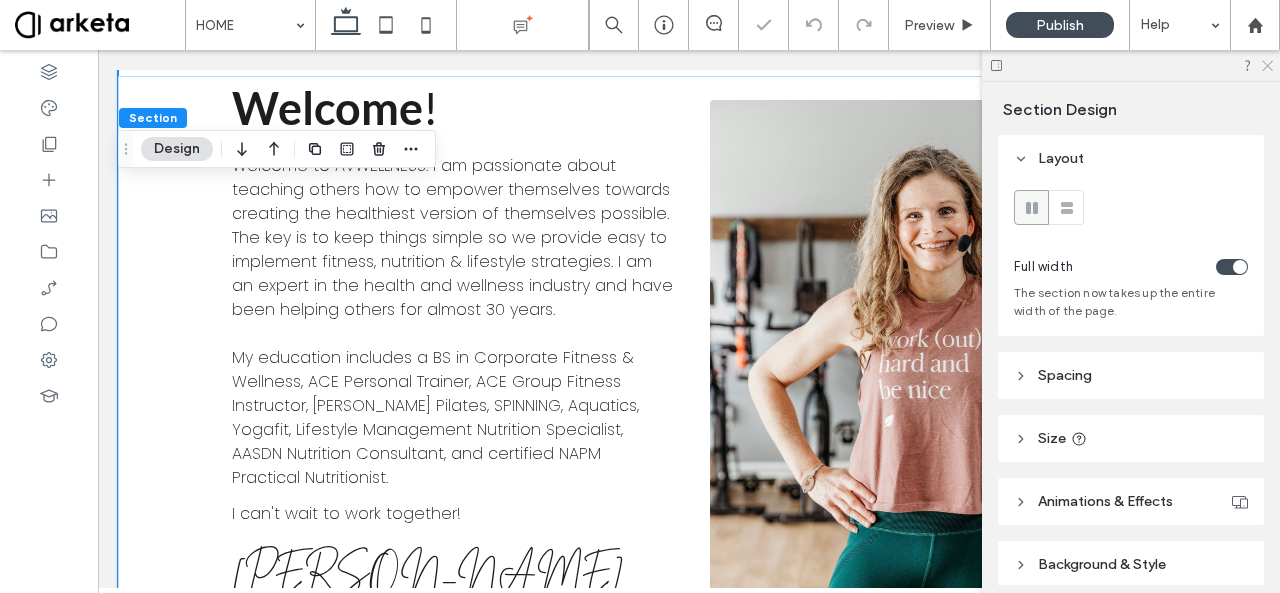 click 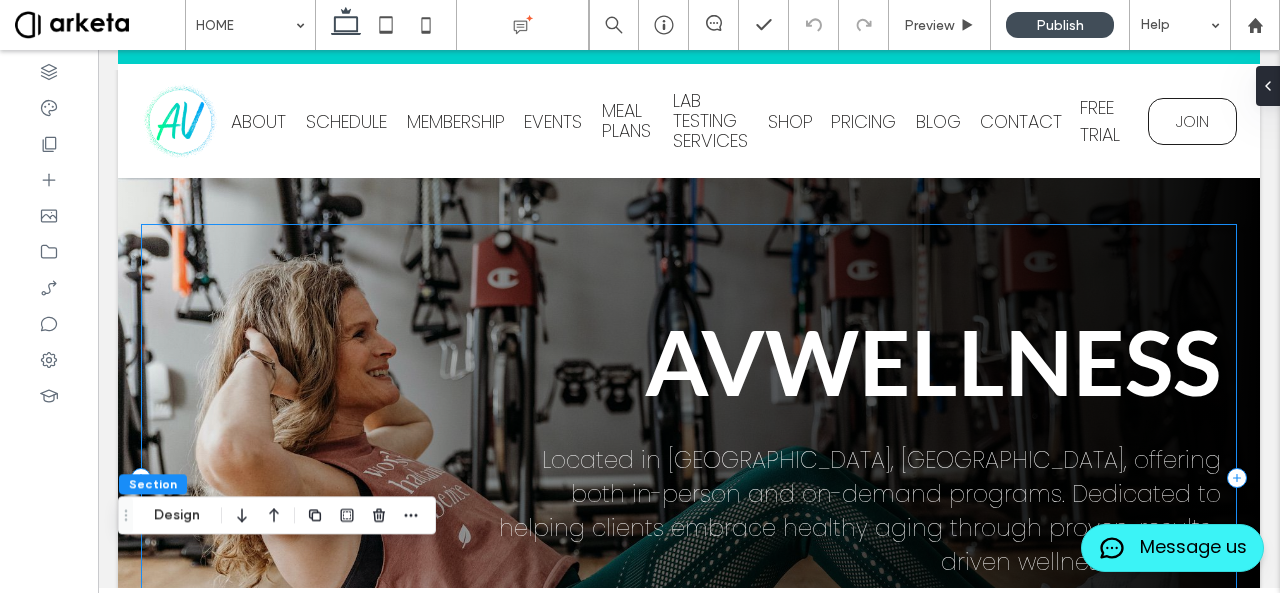 scroll, scrollTop: 0, scrollLeft: 0, axis: both 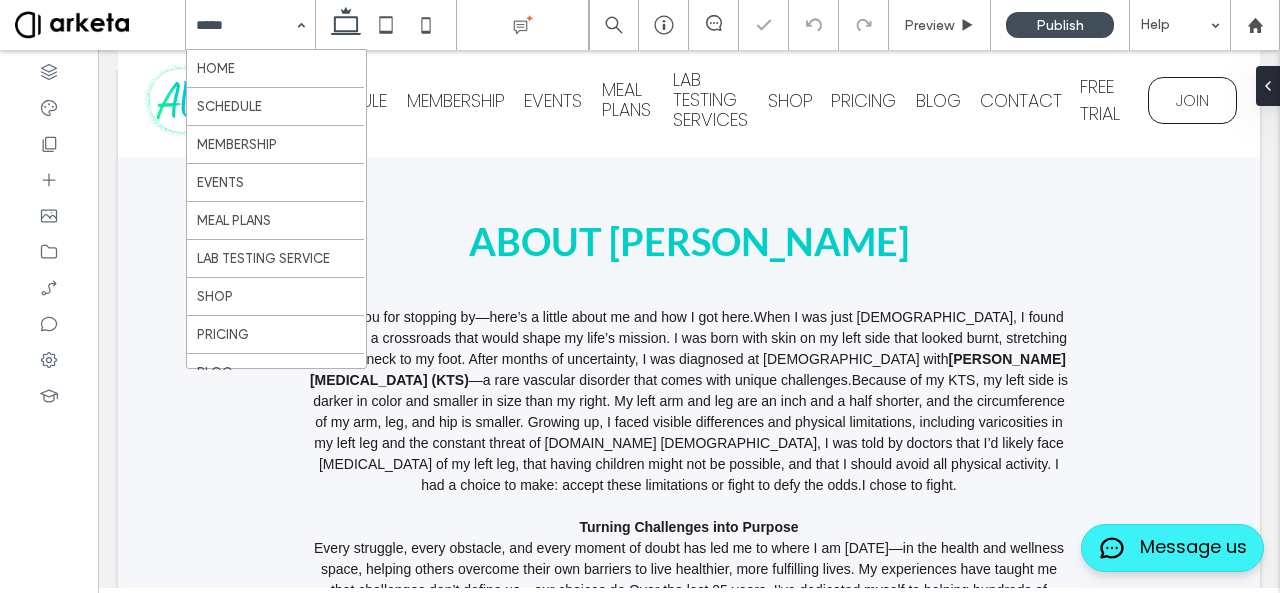 click on "HOME SCHEDULE MEMBERSHIP EVENTS MEAL PLANS LAB TESTING SERVICE SHOP PRICING BLOG CONTACT FREE TRIAL ABOUT" at bounding box center (250, 25) 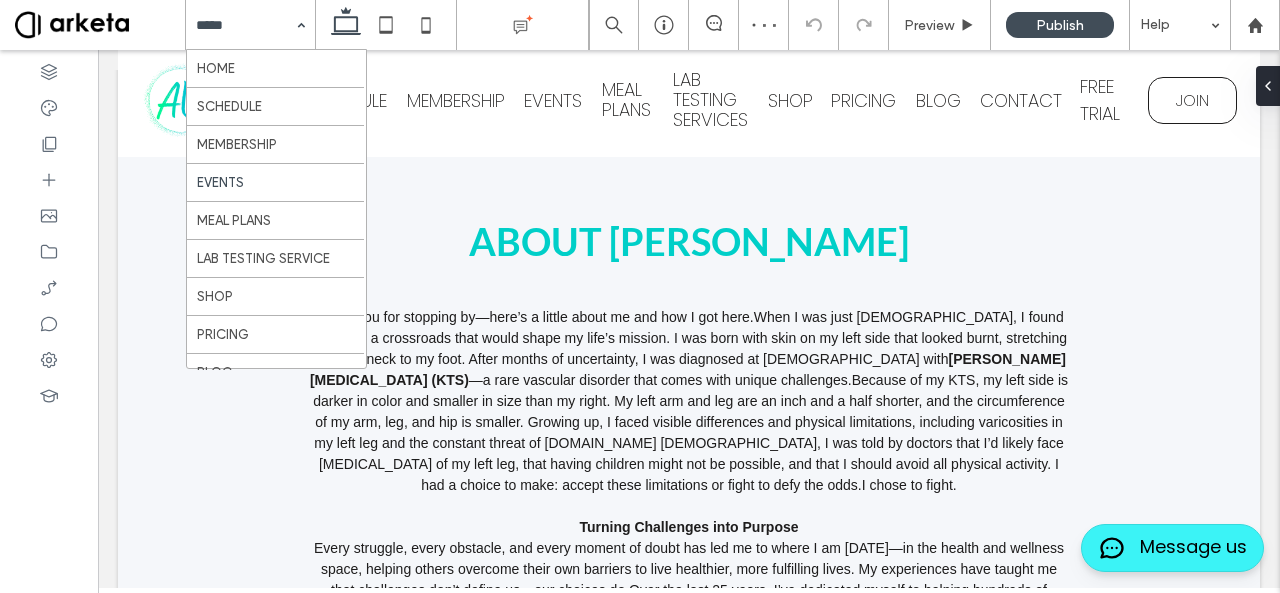 scroll, scrollTop: 143, scrollLeft: 0, axis: vertical 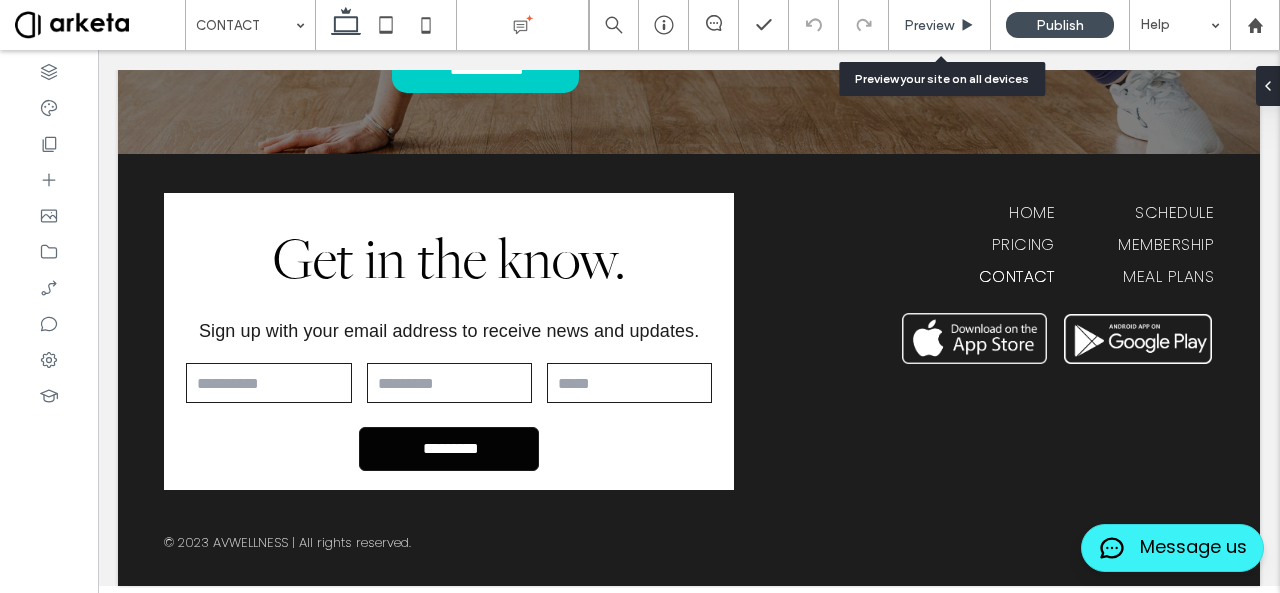 click on "Preview" at bounding box center [929, 25] 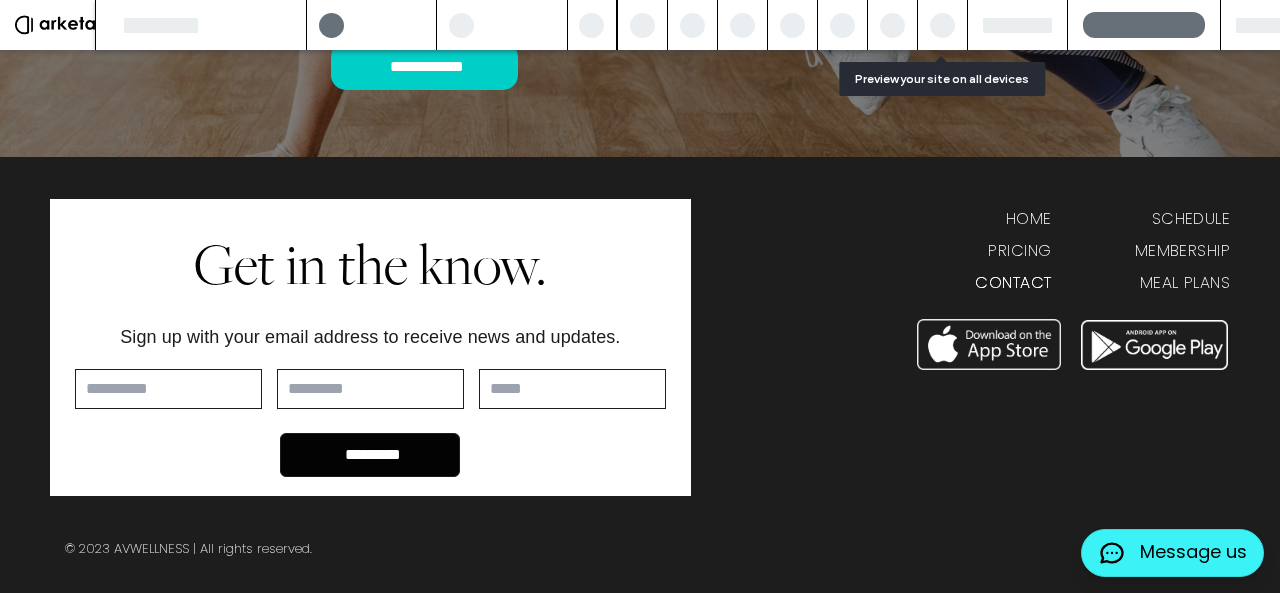 scroll, scrollTop: 630, scrollLeft: 0, axis: vertical 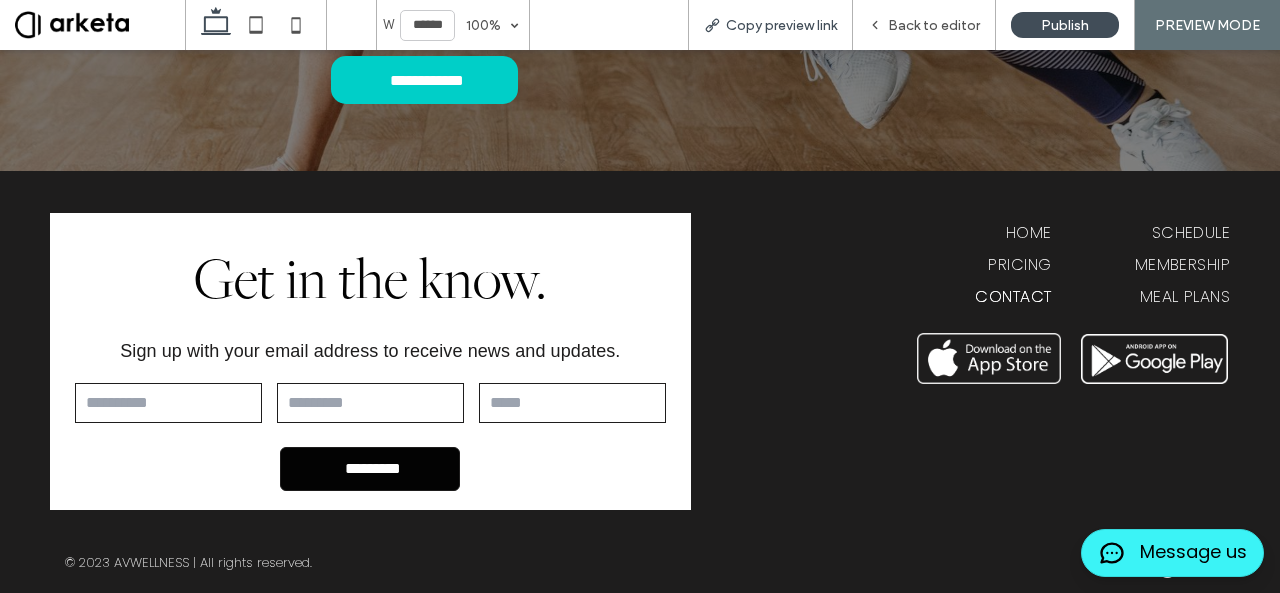 click on "Copy preview link" at bounding box center [781, 25] 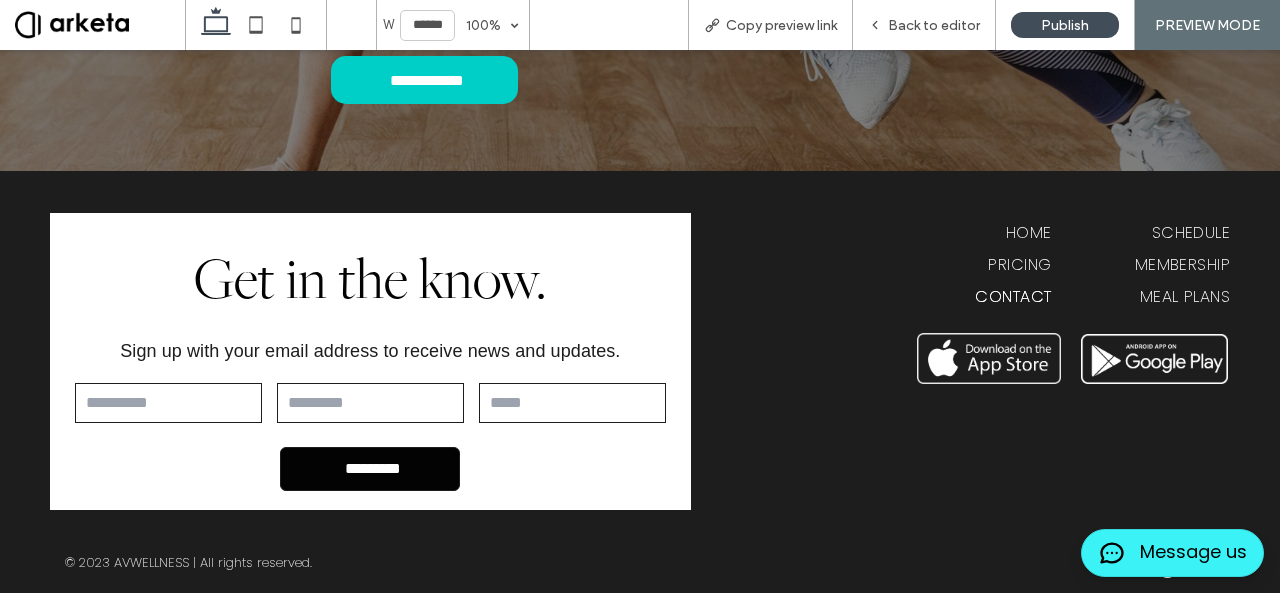 scroll, scrollTop: 0, scrollLeft: 0, axis: both 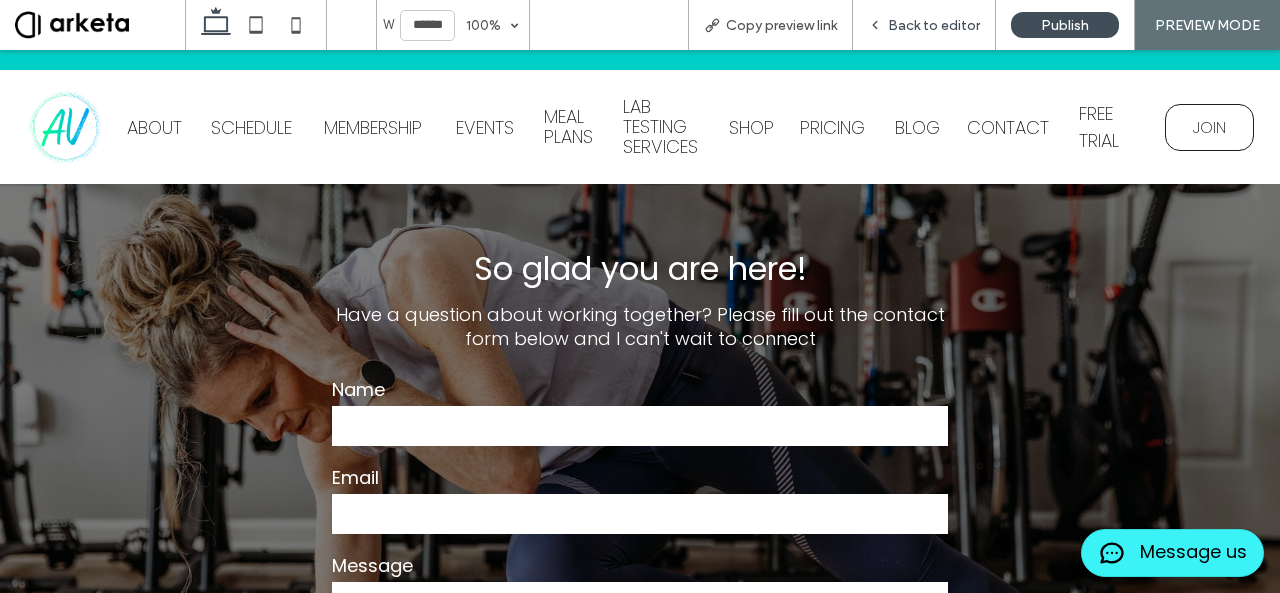 click on "Back to editor" at bounding box center (924, 25) 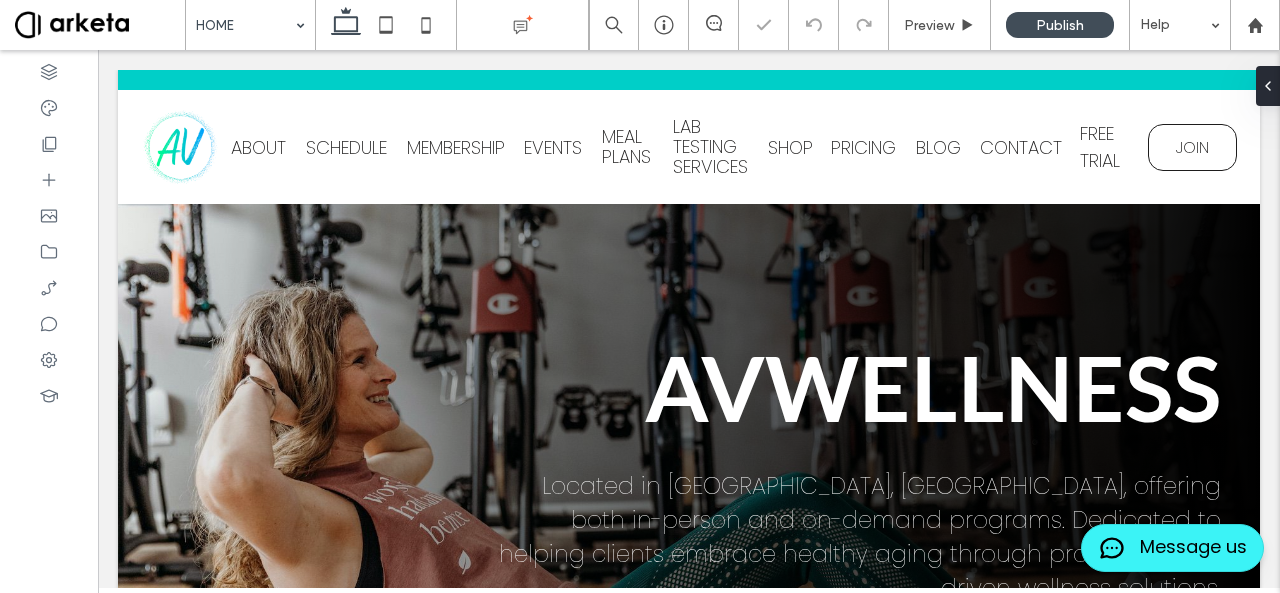 scroll, scrollTop: 0, scrollLeft: 0, axis: both 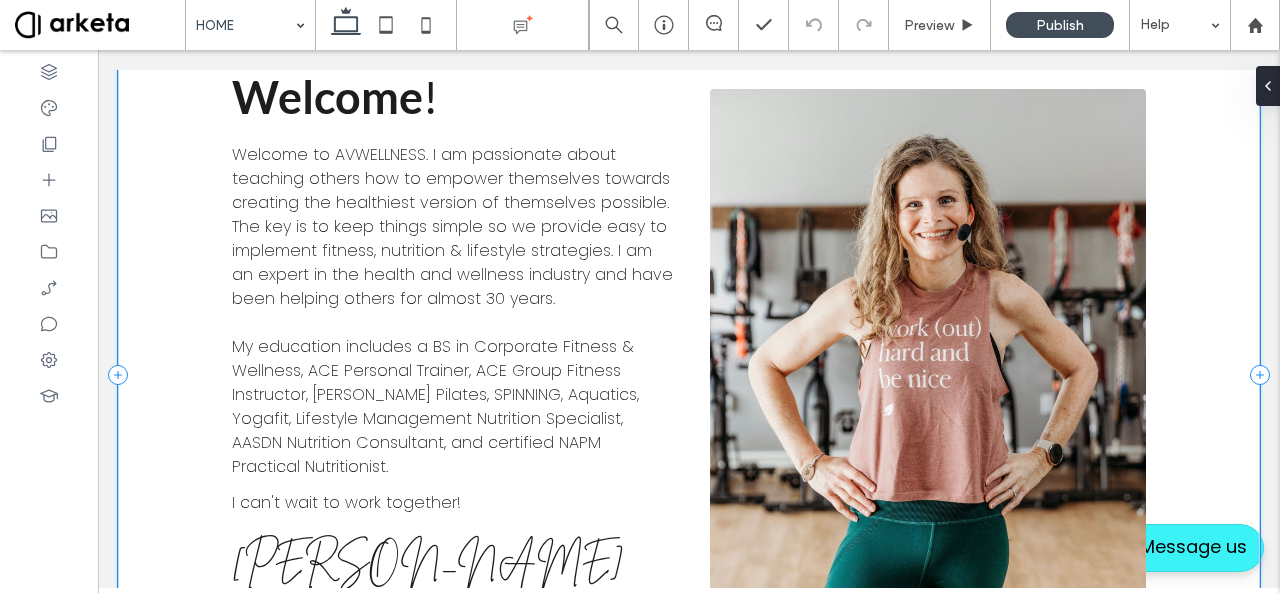 click on "Welcome !
Welcome to [GEOGRAPHIC_DATA]. I am passionate about teaching others how to empower themselves towards creating the healthiest version of themselves possible. The key is to keep things simple so we provide easy to implement fitness, nutrition & lifestyle strategies. I am an expert in the health and wellness industry and have been helping others for almost 30 years. My education includes a BS in Corporate Fitness & Wellness, ACE Personal Trainer, ACE Group Fitness Instructor, [PERSON_NAME] Pilates, SPINNING, Aquatics, Yogafit, Lifestyle Management Nutrition Specialist, AASDN Nutrition Consultant, and certified NAPM Practical Nutritionist. I can't wait to work together! [PERSON_NAME], AVWELLNESS
REACH OUT" at bounding box center [689, 375] 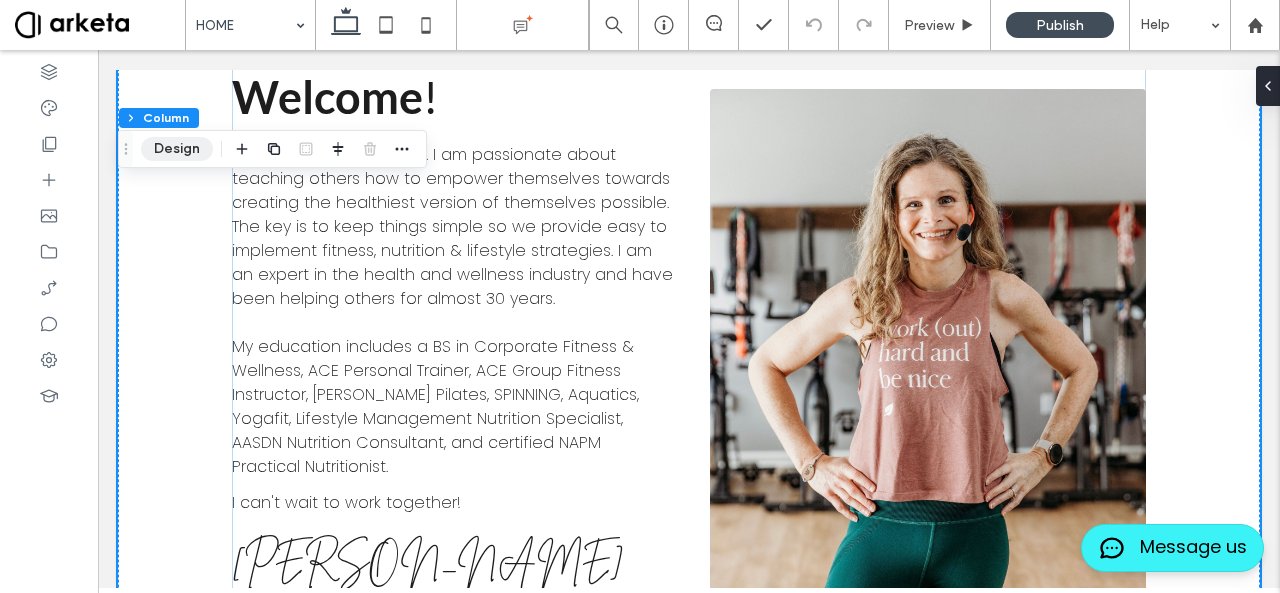 click on "Design" at bounding box center [177, 149] 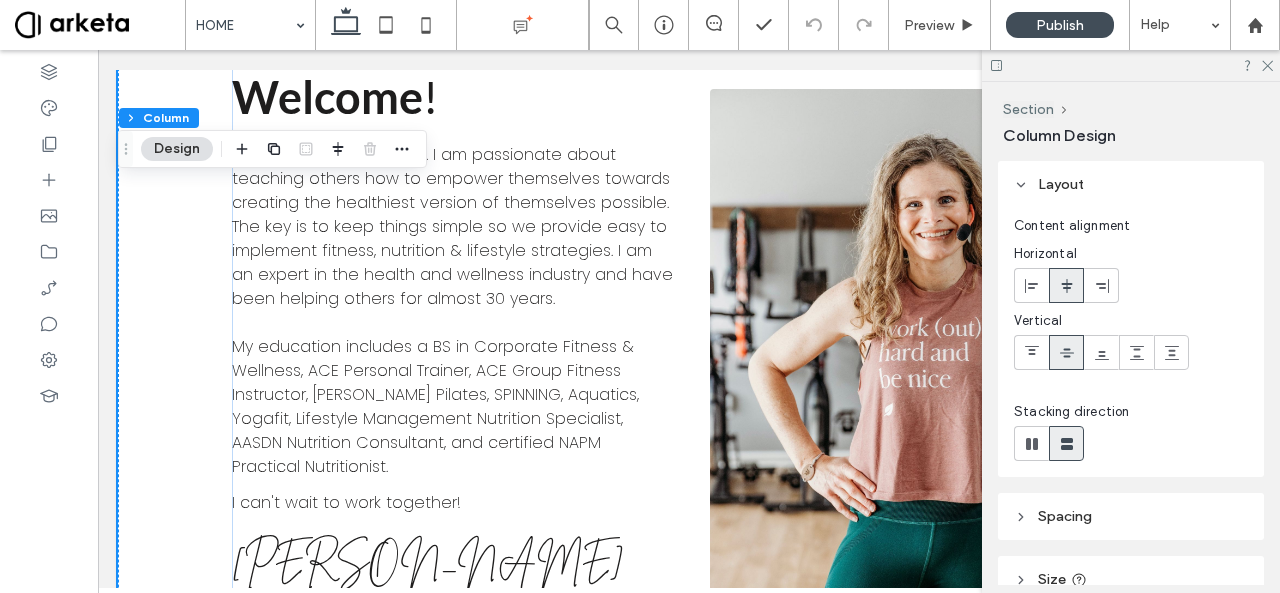 scroll, scrollTop: 222, scrollLeft: 0, axis: vertical 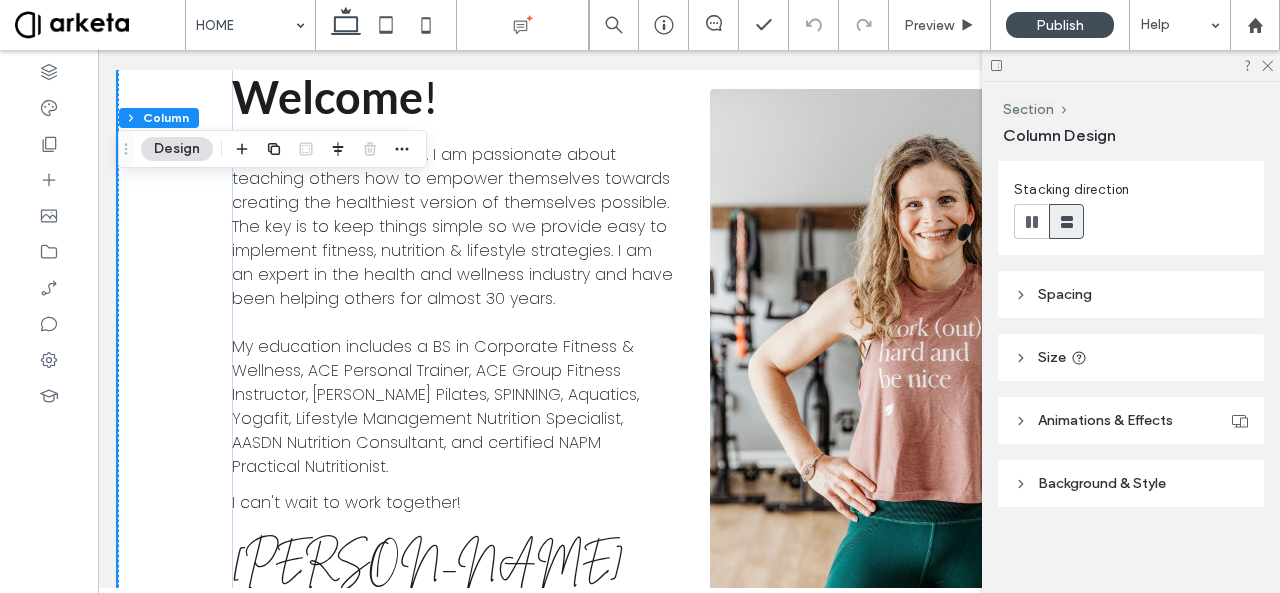 click on "Spacing" at bounding box center (1131, 294) 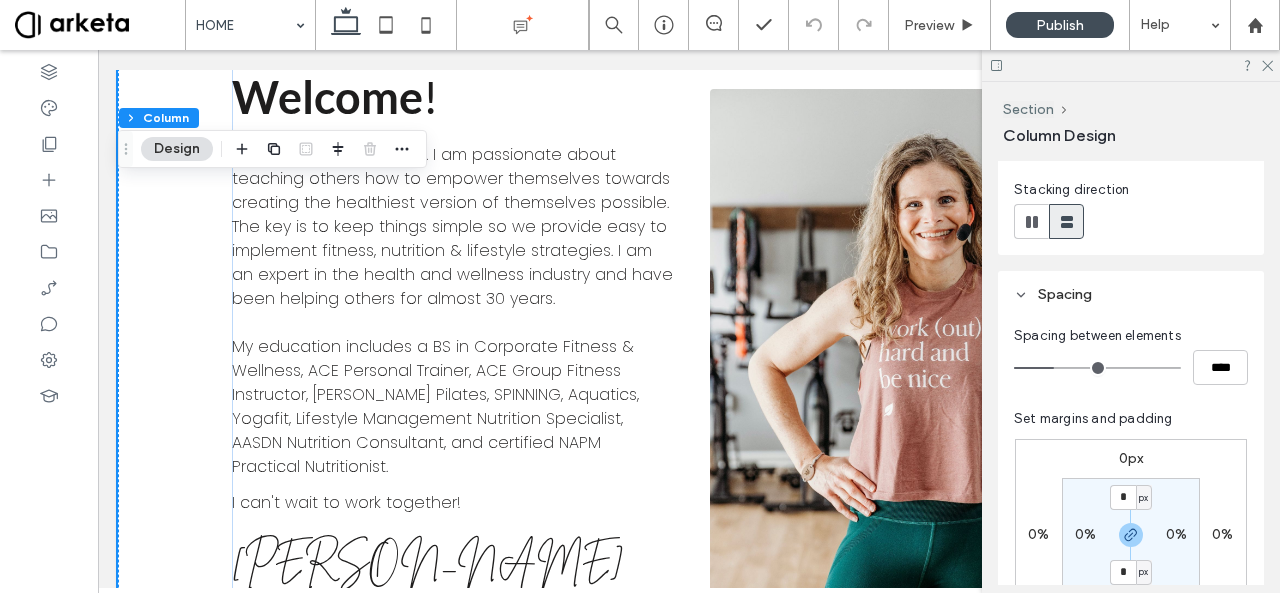 scroll, scrollTop: 355, scrollLeft: 0, axis: vertical 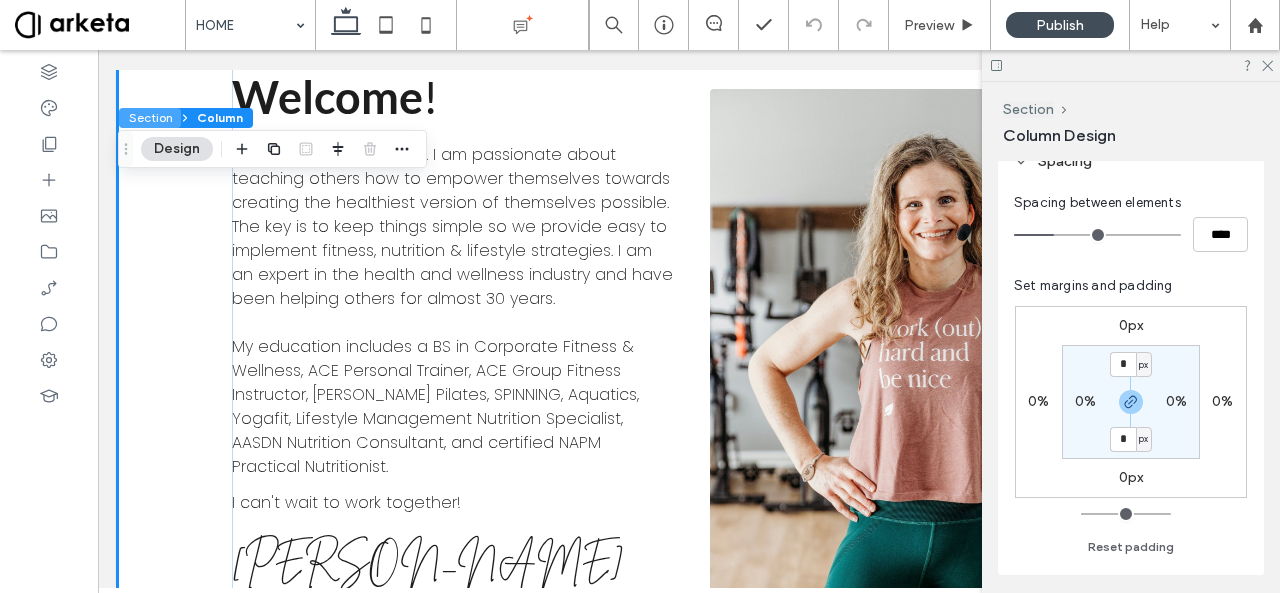 click on "Section" at bounding box center [150, 118] 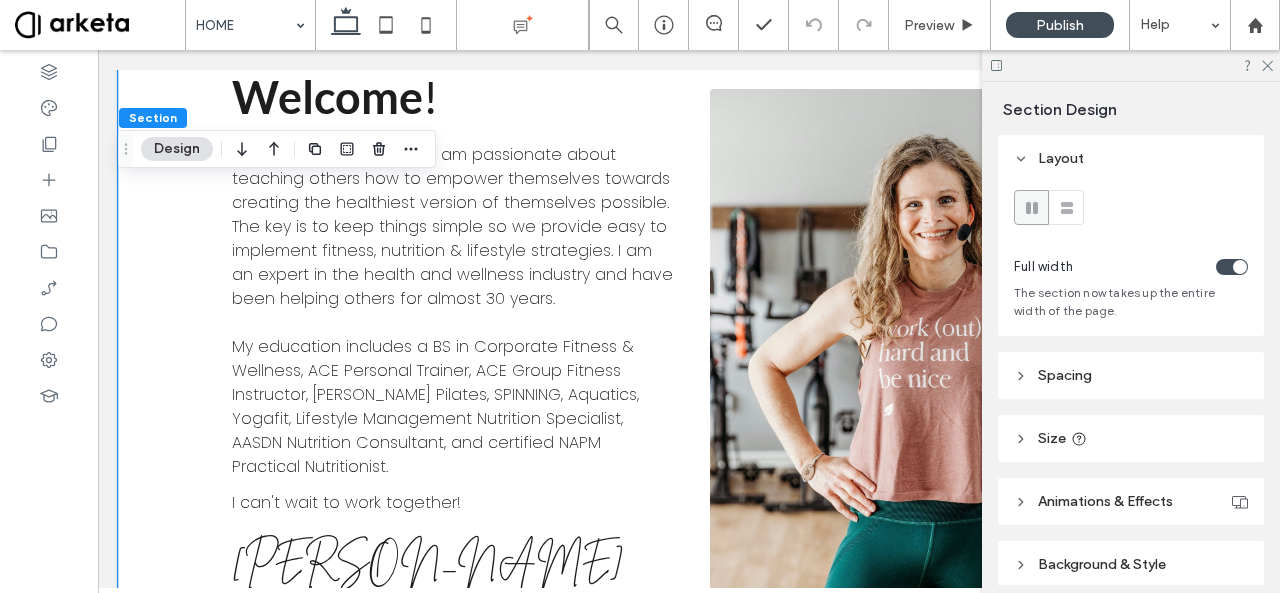 click on "Spacing" at bounding box center (1065, 375) 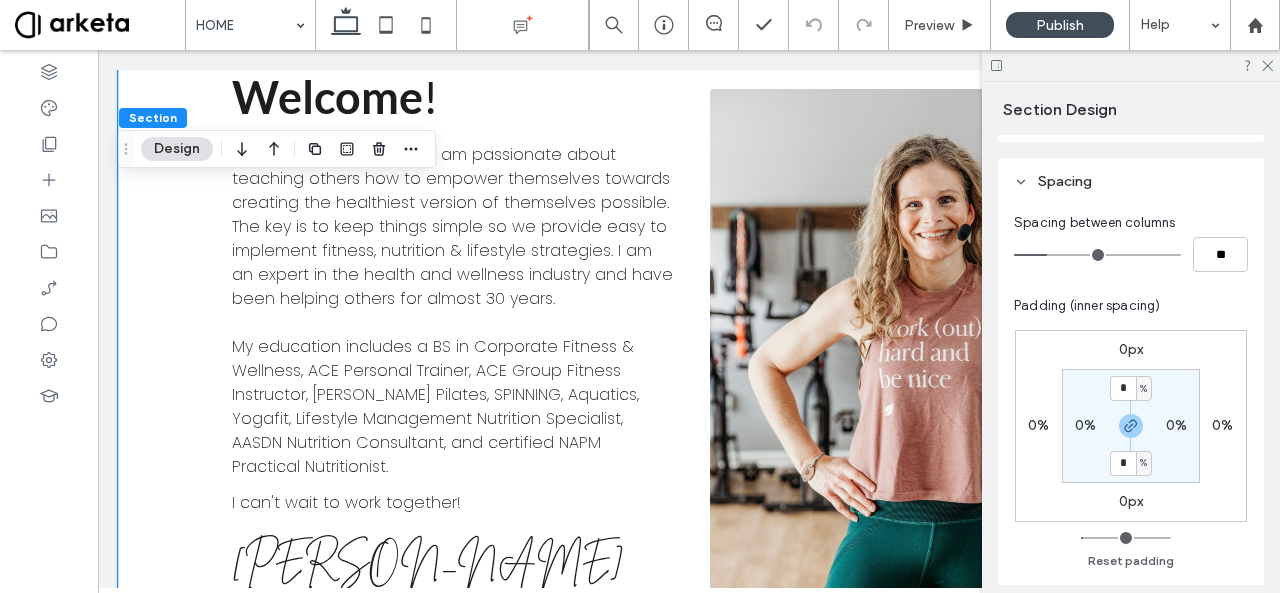 scroll, scrollTop: 217, scrollLeft: 0, axis: vertical 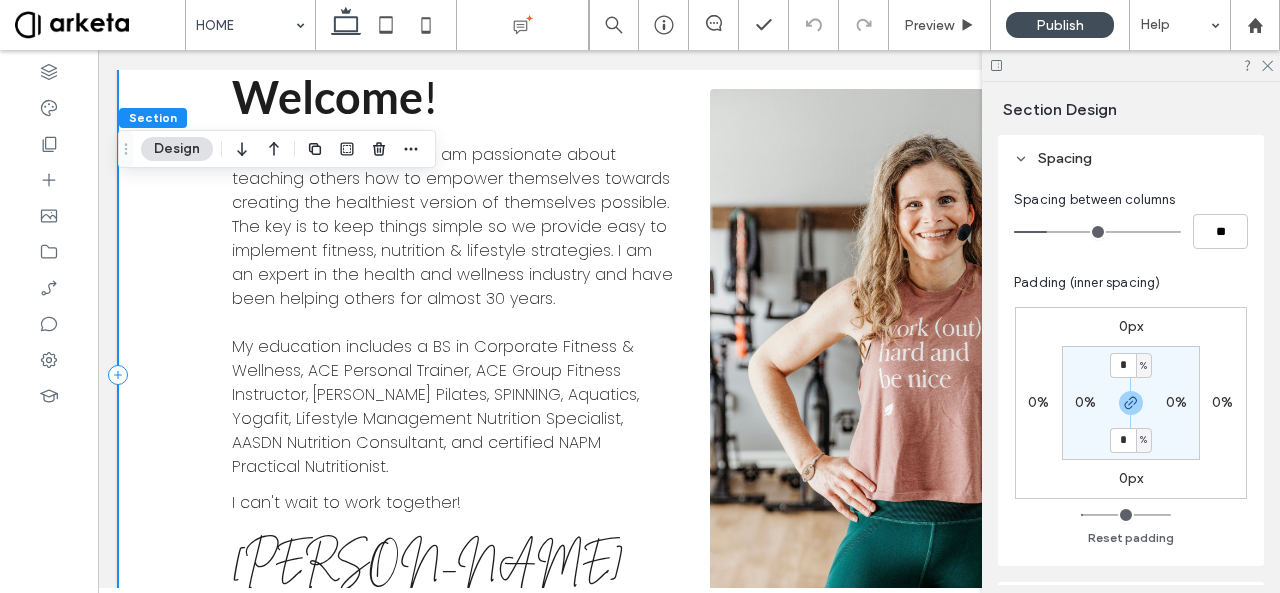 click on "Welcome !
Welcome to [GEOGRAPHIC_DATA]. I am passionate about teaching others how to empower themselves towards creating the healthiest version of themselves possible. The key is to keep things simple so we provide easy to implement fitness, nutrition & lifestyle strategies. I am an expert in the health and wellness industry and have been helping others for almost 30 years. My education includes a BS in Corporate Fitness & Wellness, ACE Personal Trainer, ACE Group Fitness Instructor, [PERSON_NAME] Pilates, SPINNING, Aquatics, Yogafit, Lifestyle Management Nutrition Specialist, AASDN Nutrition Consultant, and certified NAPM Practical Nutritionist. I can't wait to work together! [PERSON_NAME], AVWELLNESS
REACH OUT" at bounding box center [689, 375] 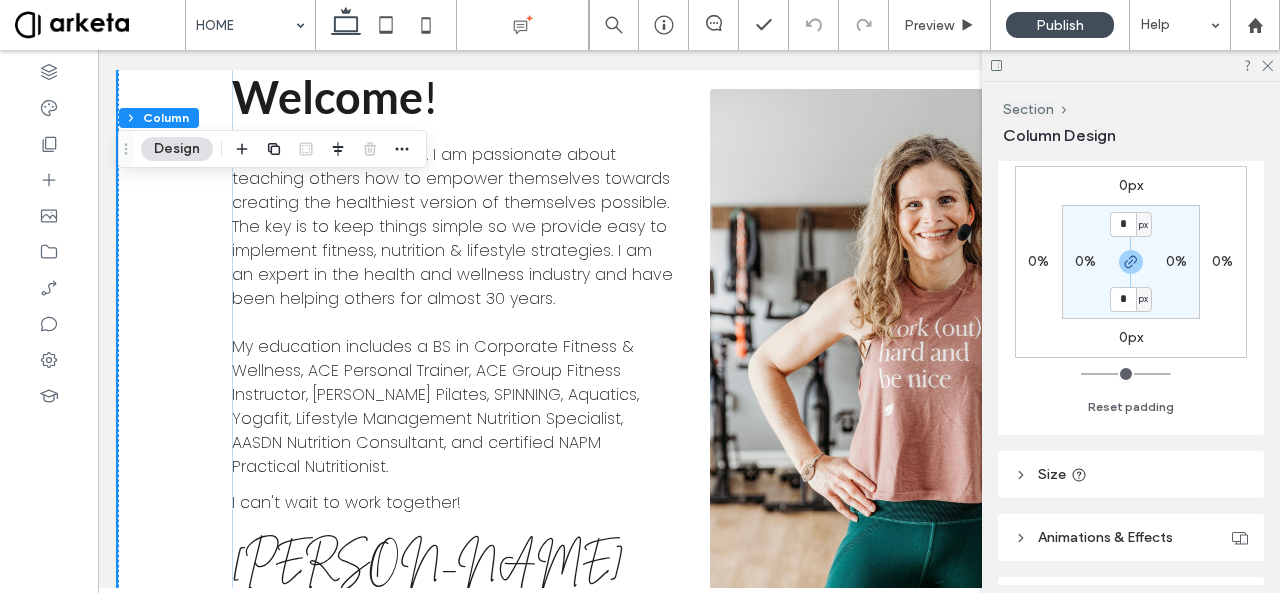 scroll, scrollTop: 520, scrollLeft: 0, axis: vertical 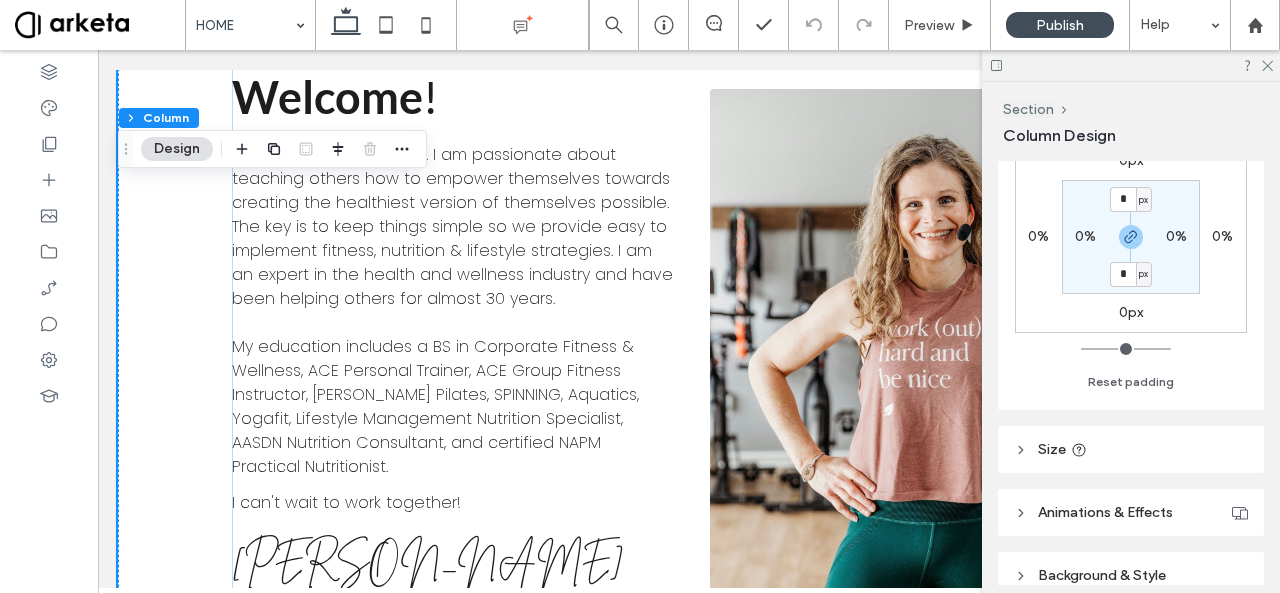 click on "Size" at bounding box center [1131, 449] 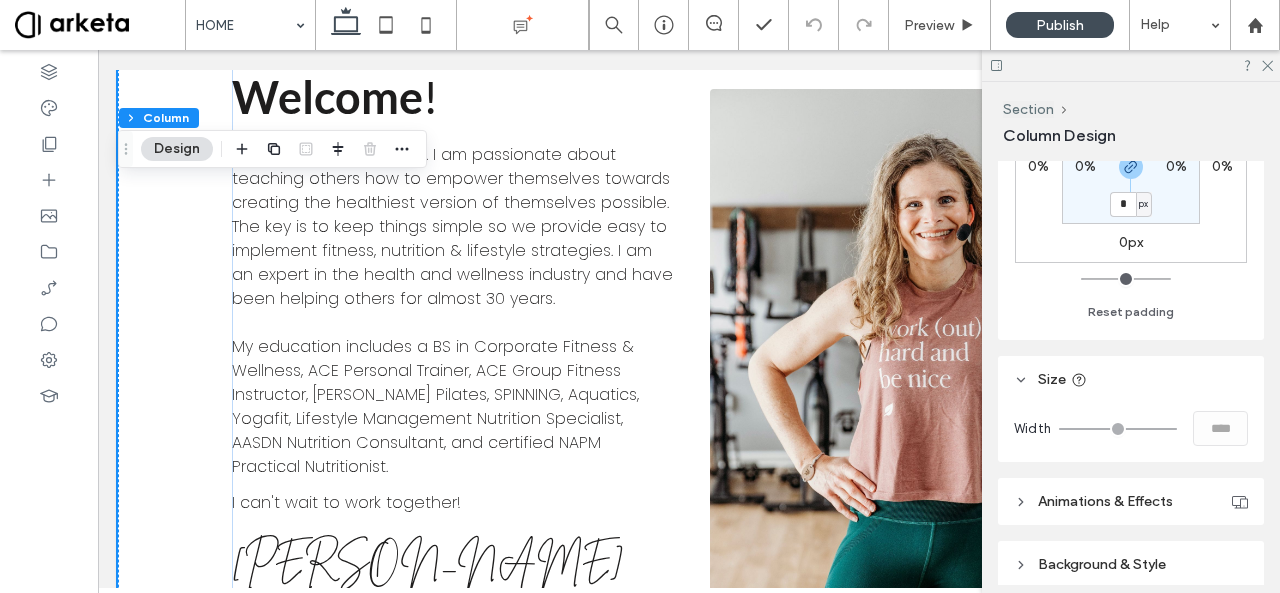 scroll, scrollTop: 596, scrollLeft: 0, axis: vertical 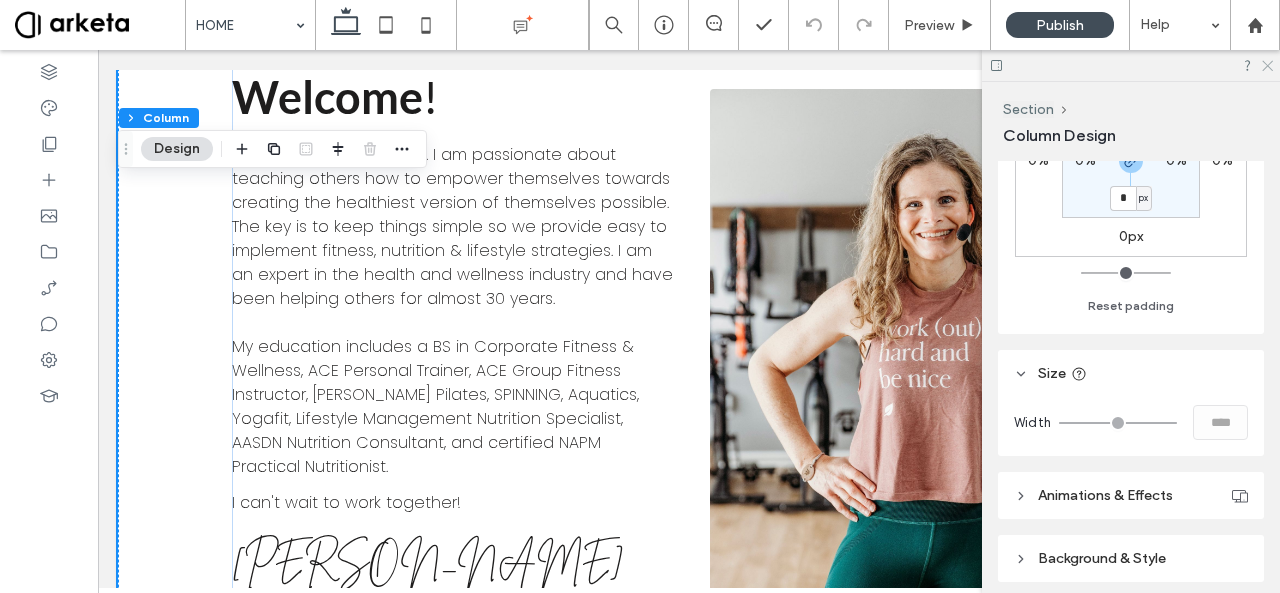 click 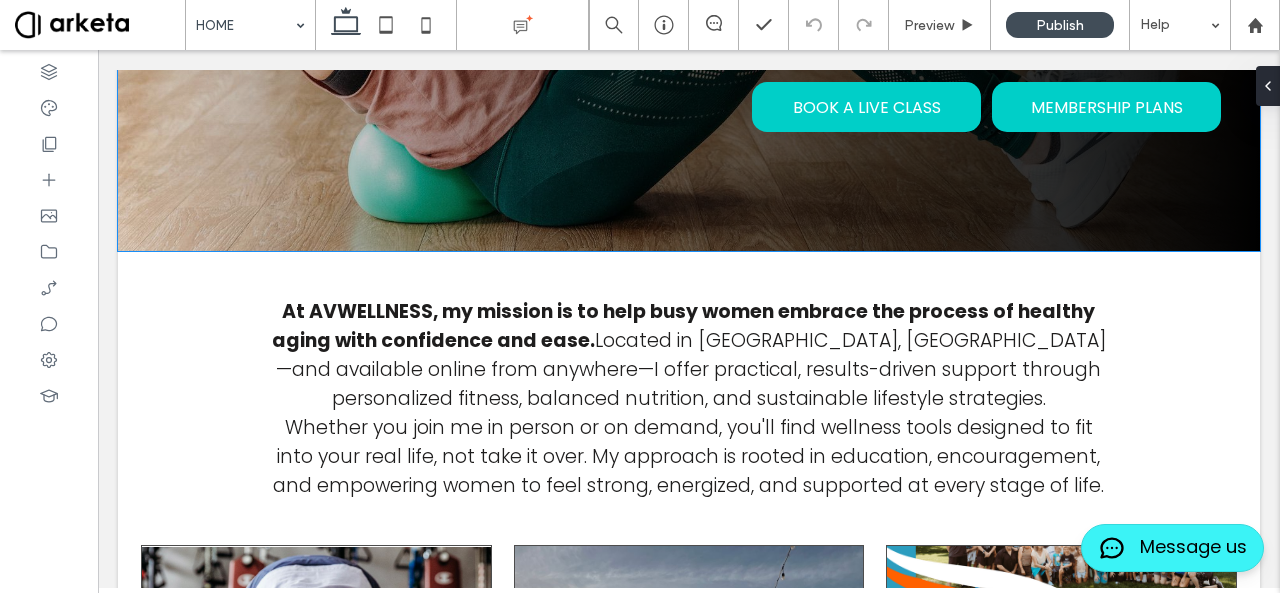 scroll, scrollTop: 0, scrollLeft: 0, axis: both 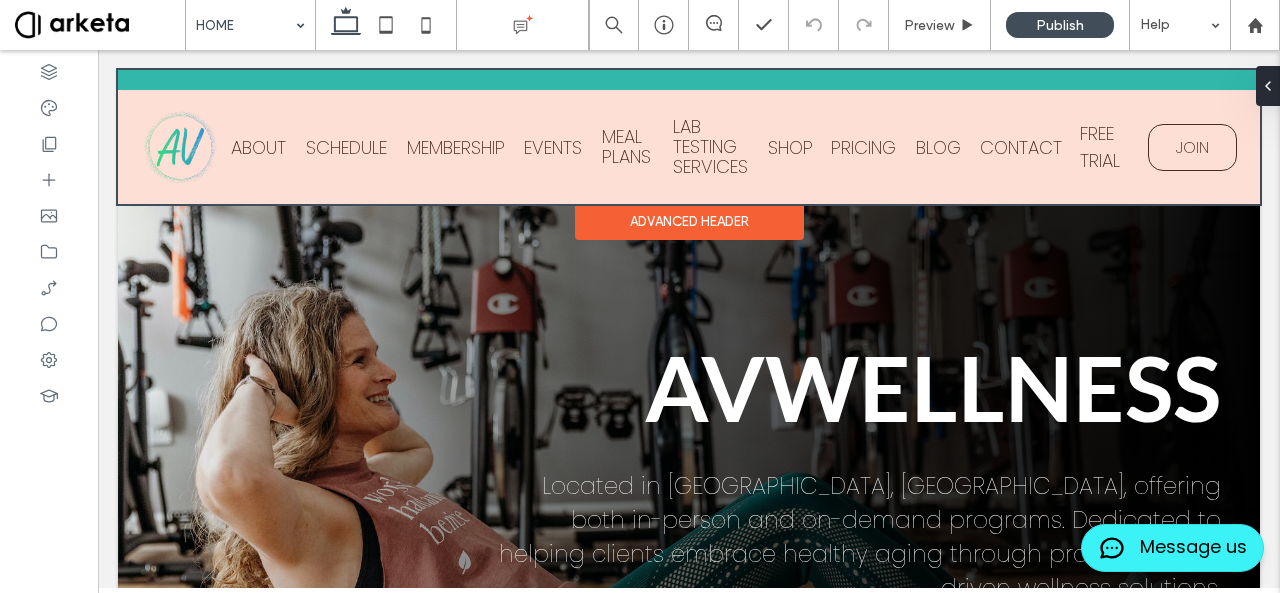 click at bounding box center [689, 137] 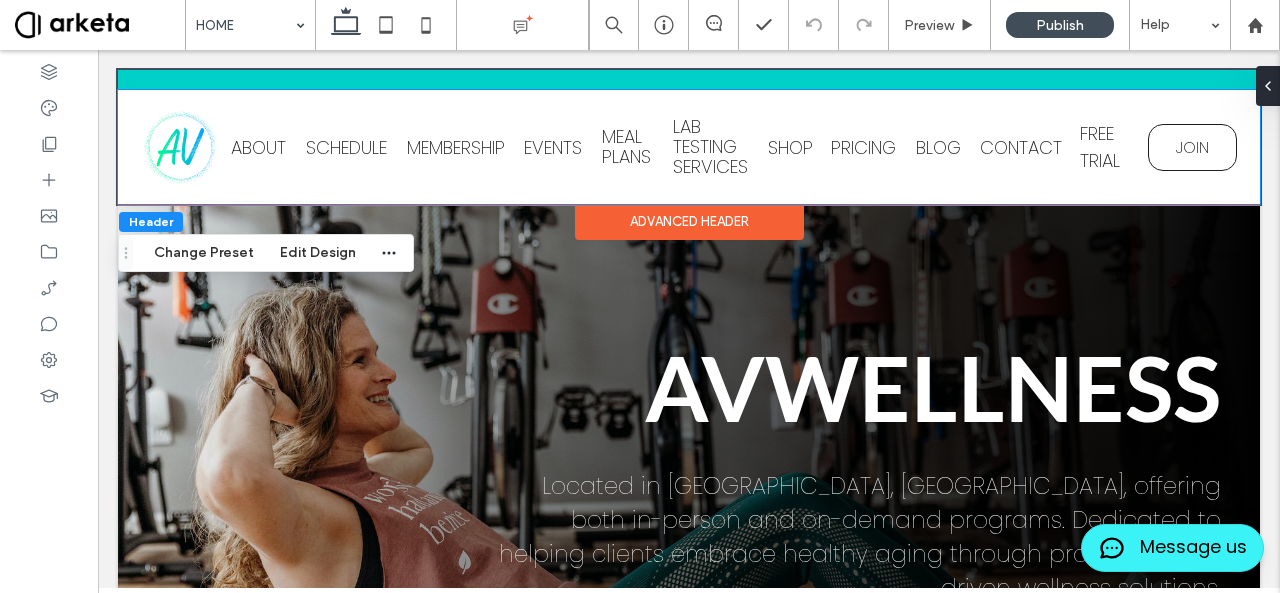 click on "FREE TRIAL" at bounding box center (1100, 147) 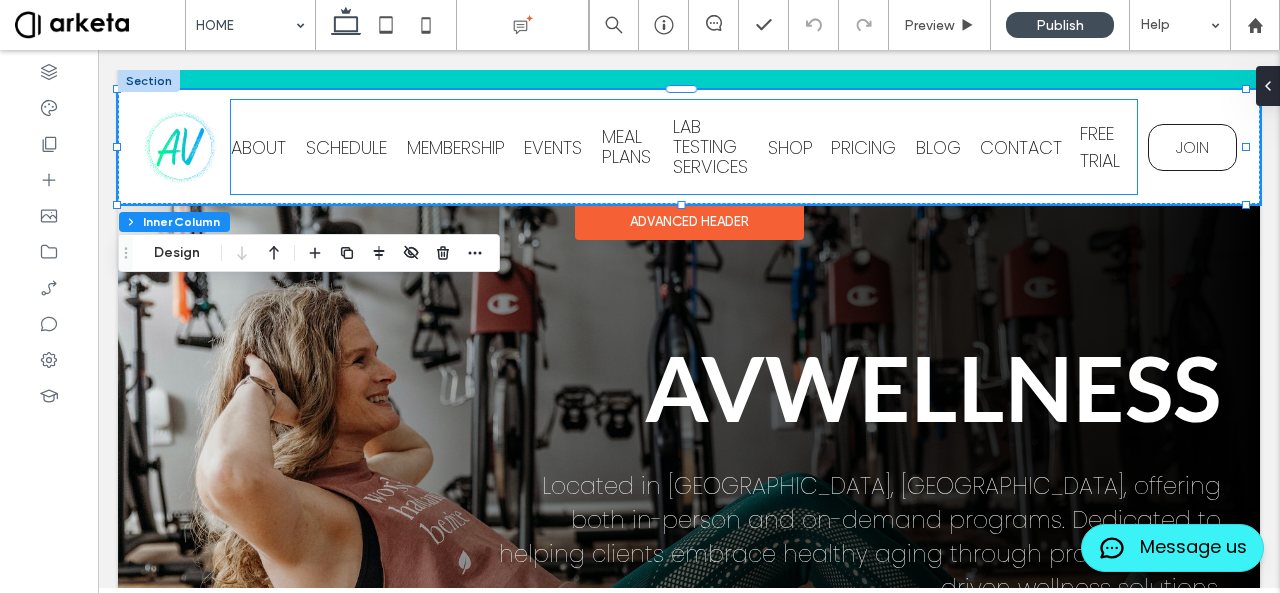 click on "LAB TESTING SERVICES" at bounding box center [710, 146] 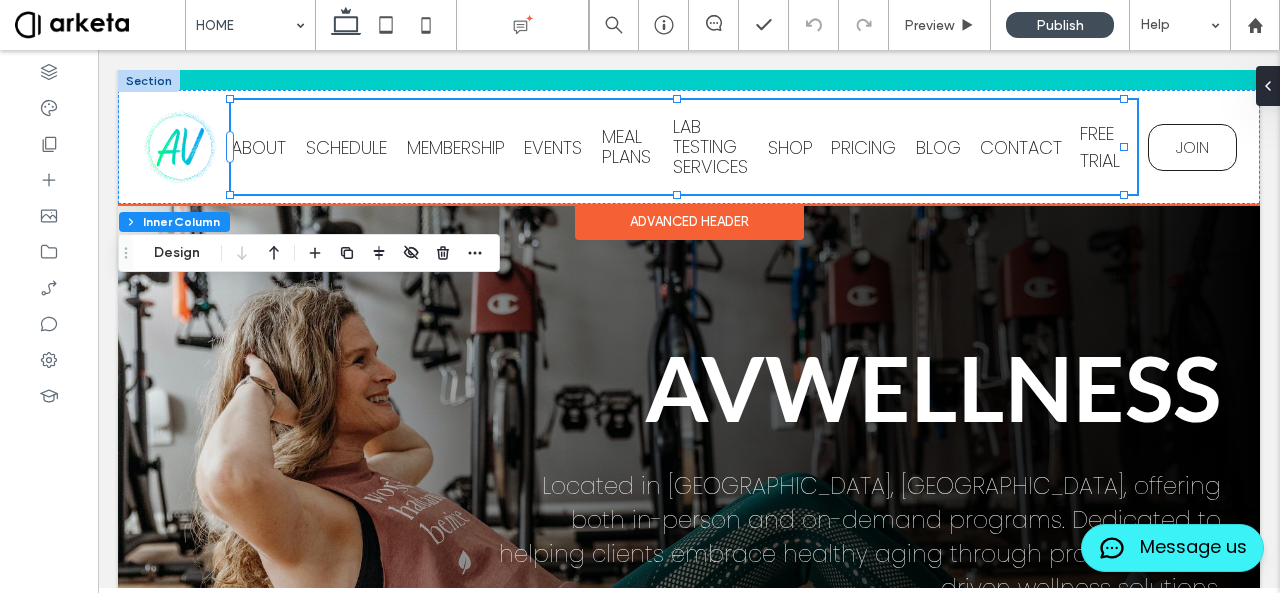 click on "LAB TESTING SERVICES" at bounding box center (710, 146) 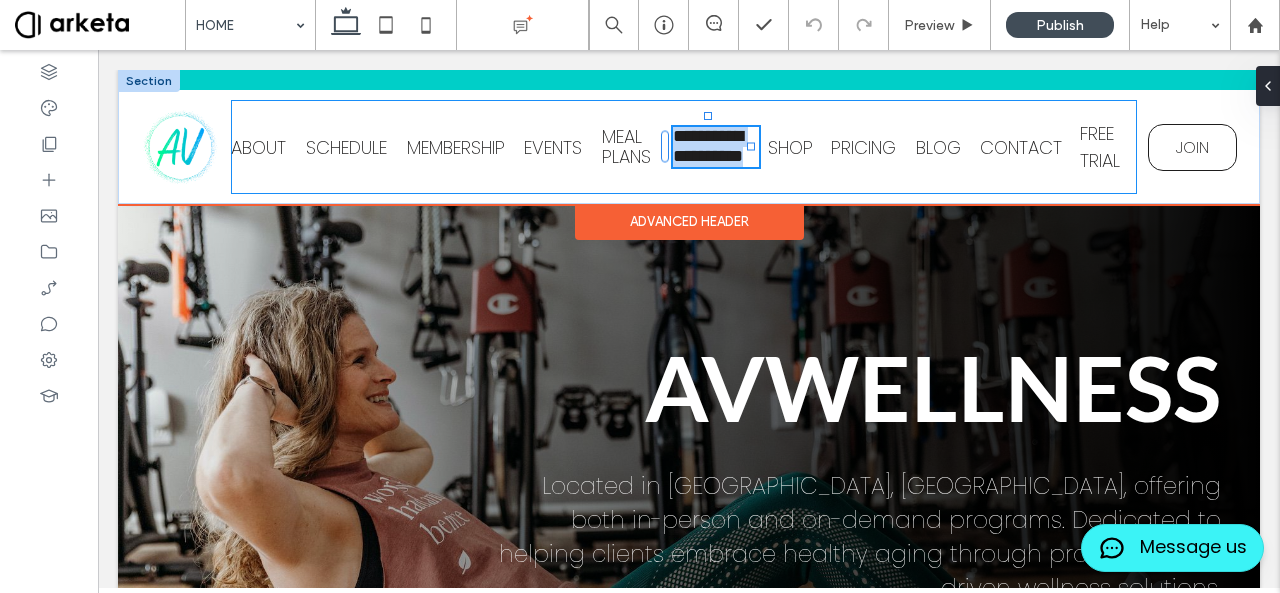 type on "*******" 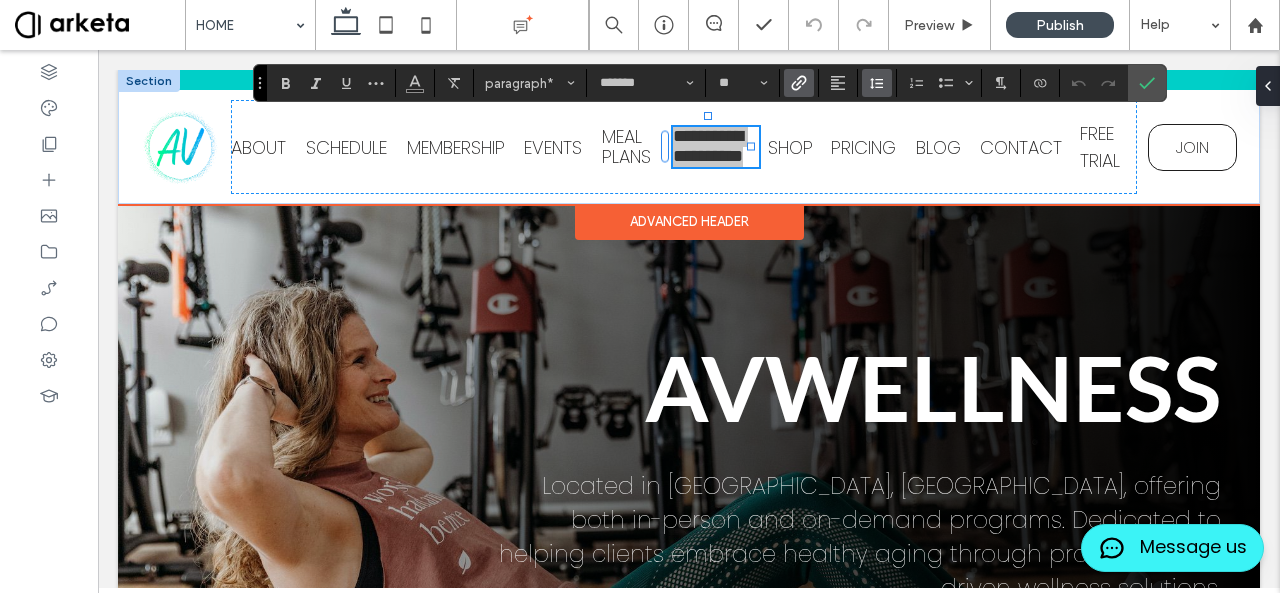 click 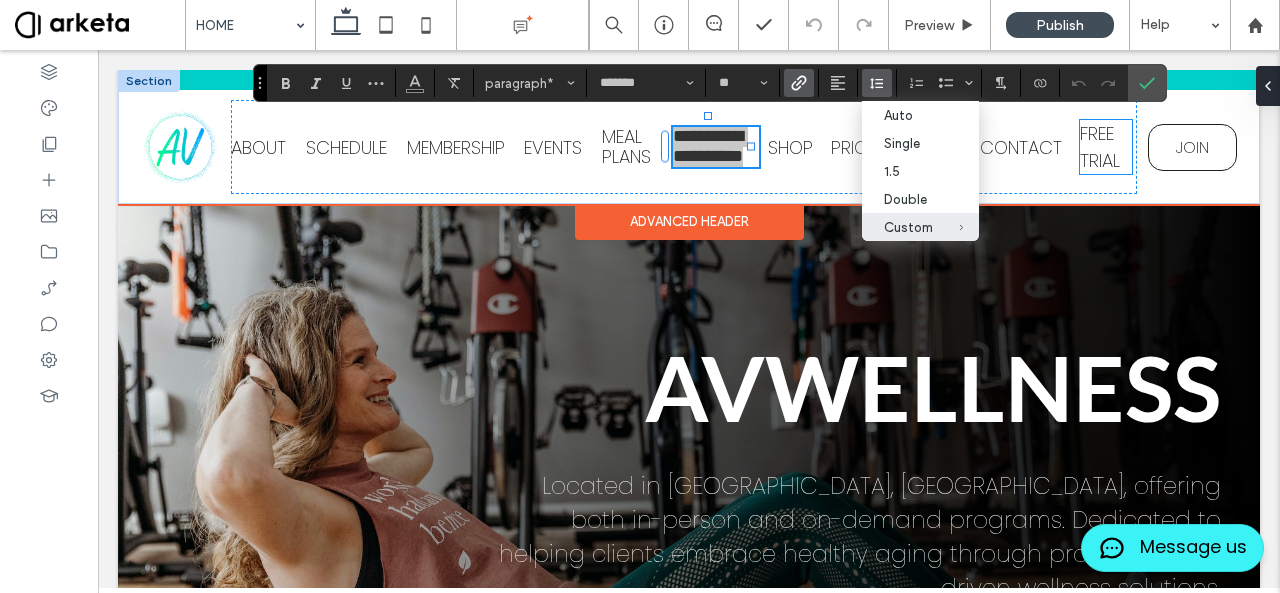 click on "FREE TRIAL" at bounding box center [1100, 147] 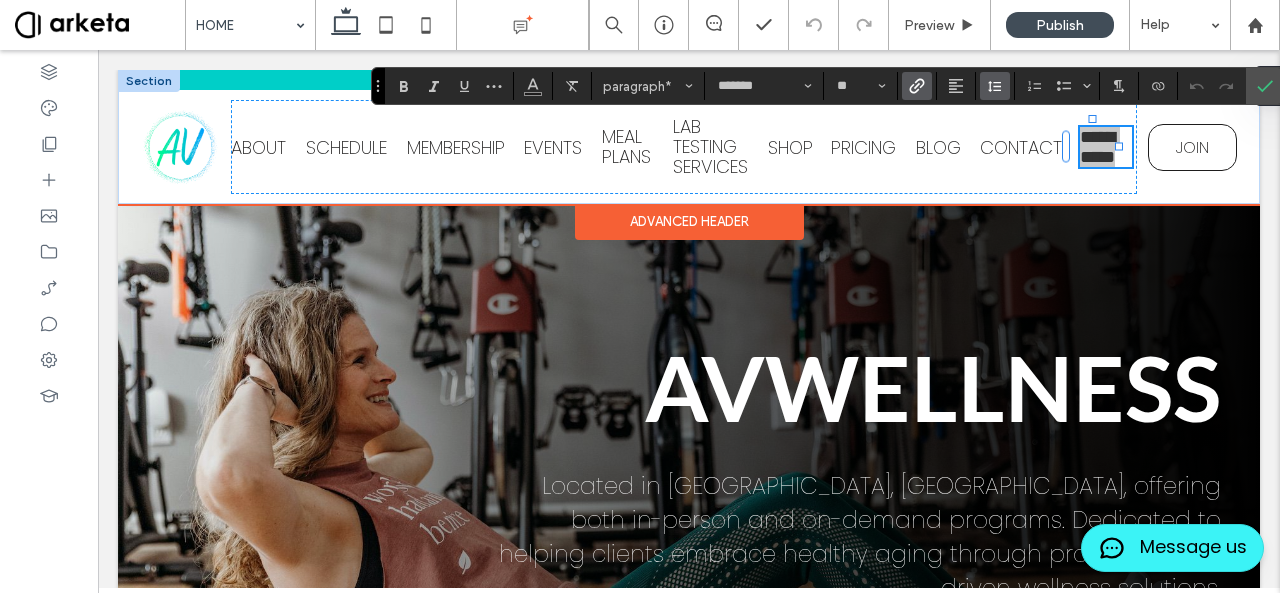 click 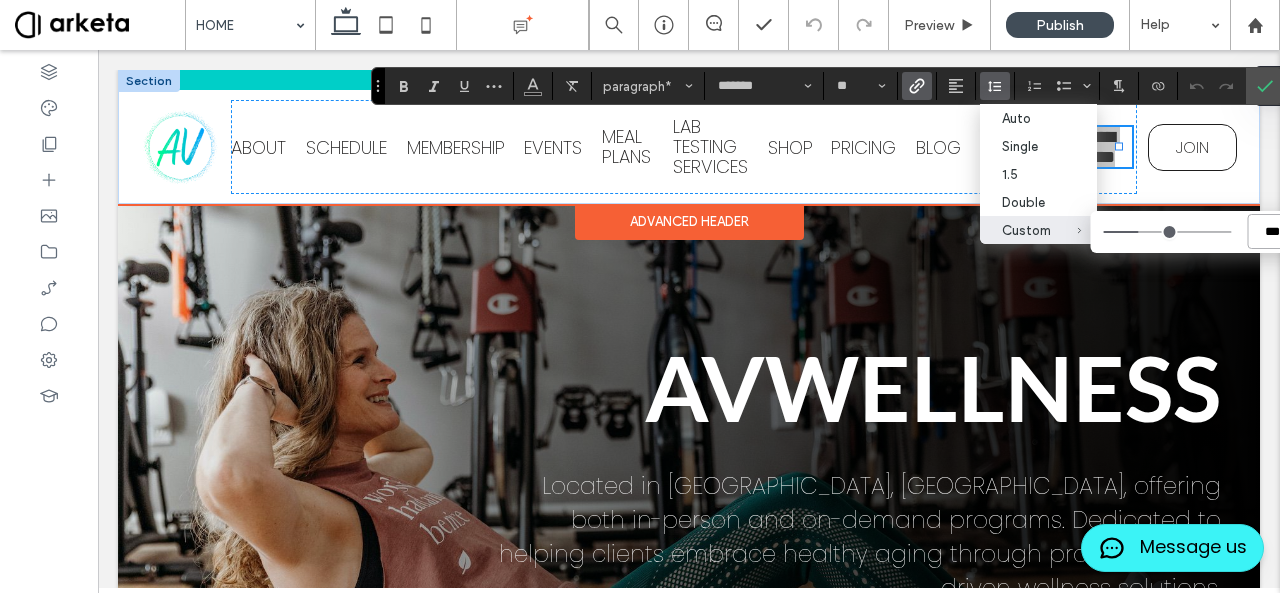 click on "***" at bounding box center [1272, 231] 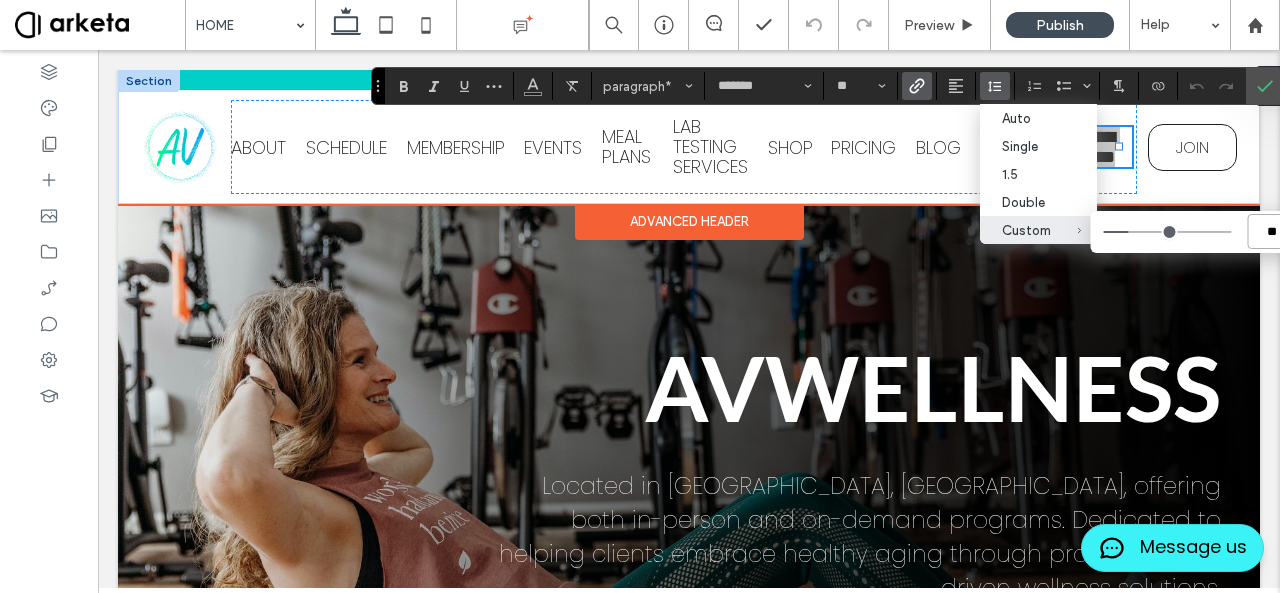 type on "***" 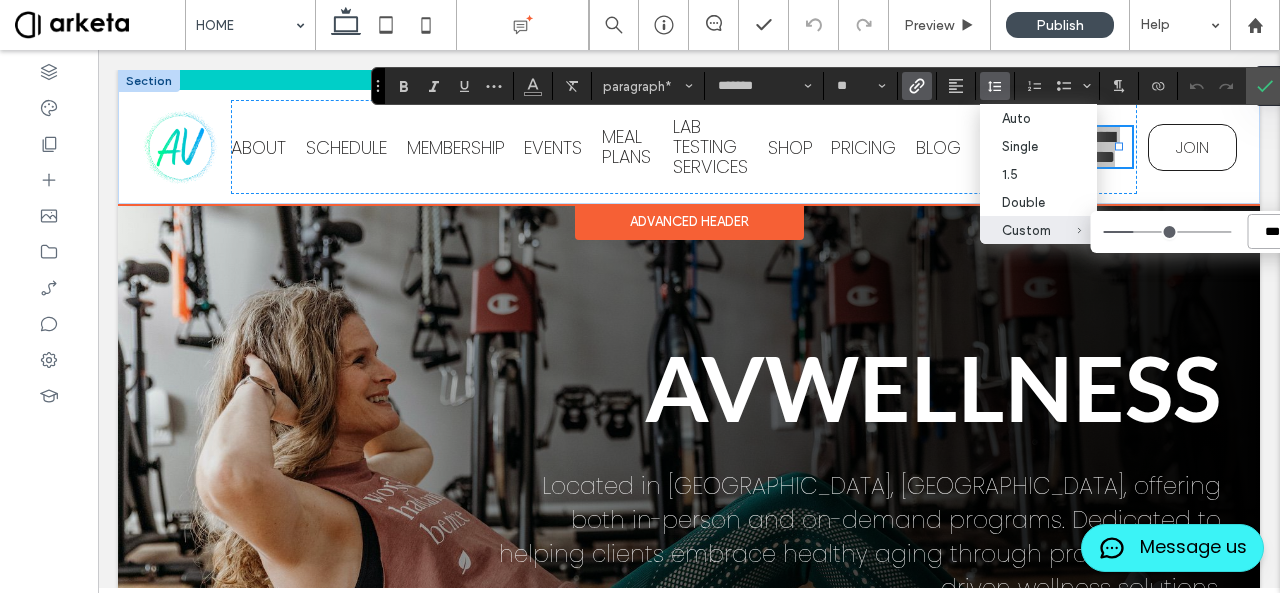 type on "***" 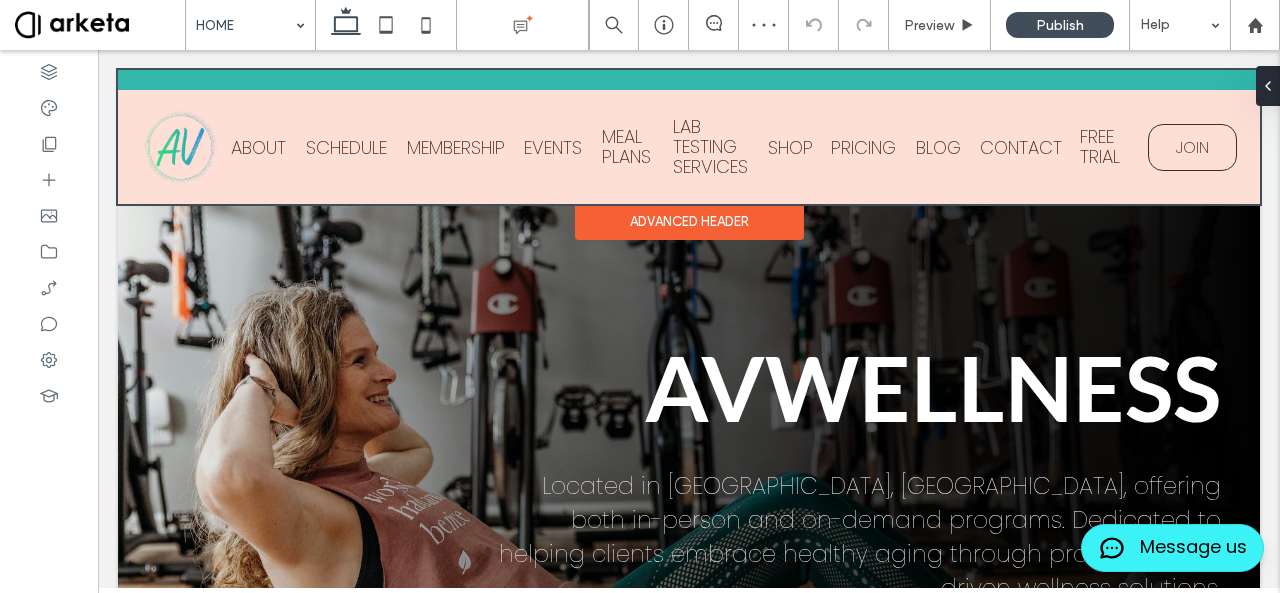 click at bounding box center (689, 137) 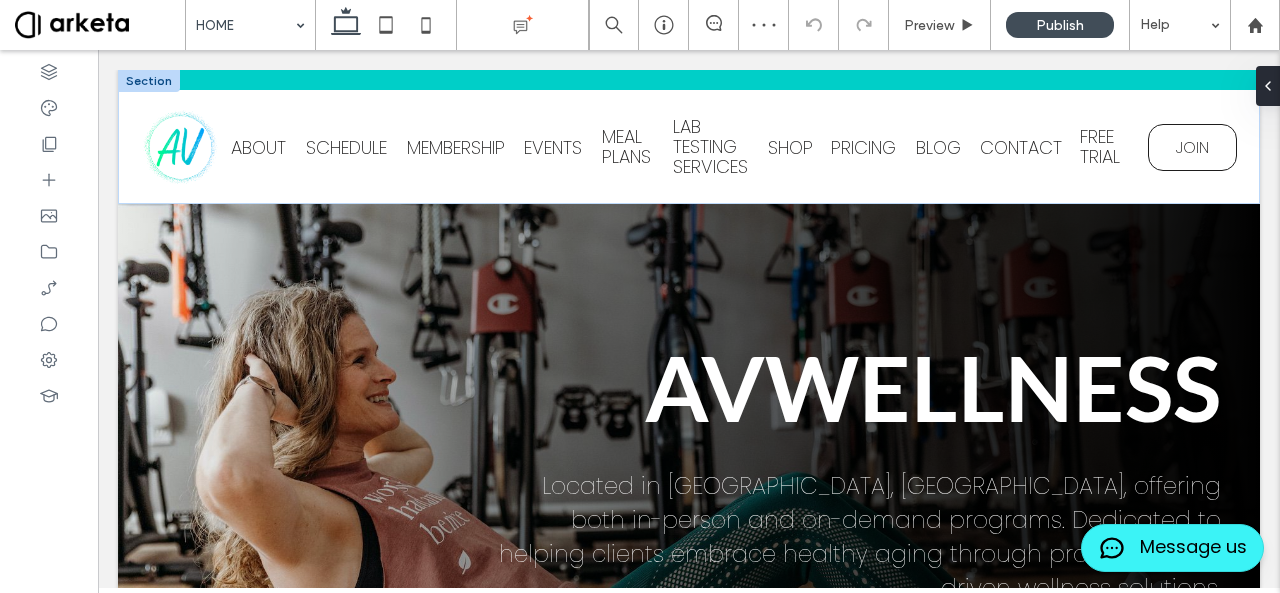 click on "ABOUT
SCHEDULE
MEMBERSHIP
EVENTS
MEAL PLANS
LAB TESTING SERVICES
SHOP
PRICING
BLOG
CONTACT
FREE TRIAL
JOIN
Section
Advanced Header" at bounding box center (689, 137) 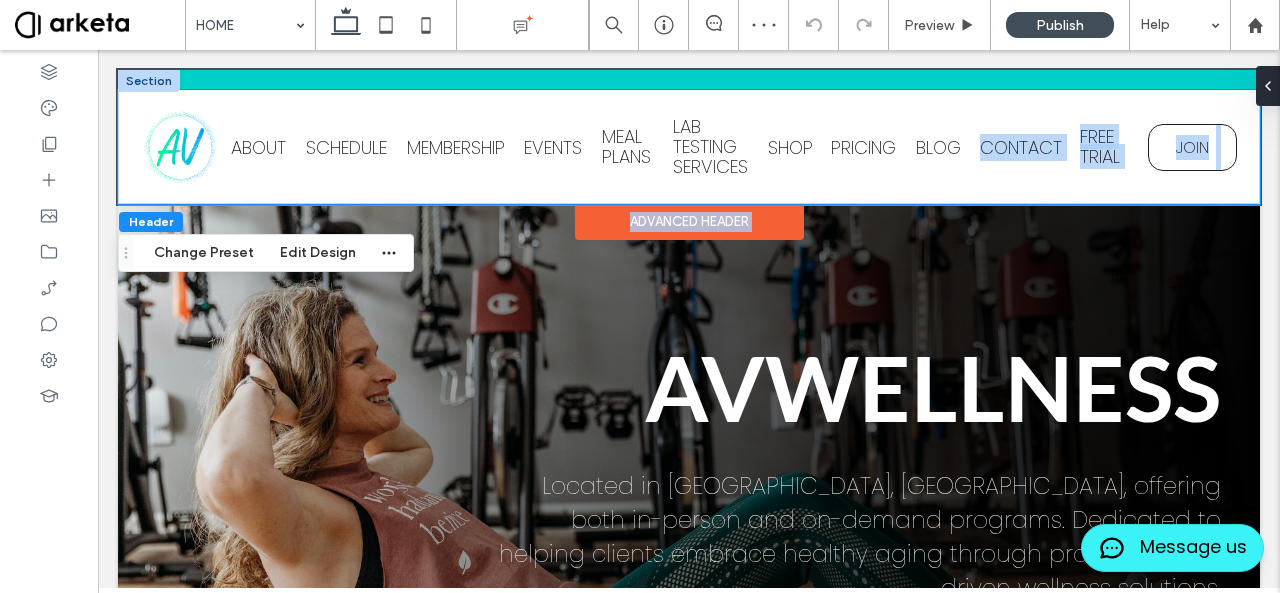 click on "CONTACT" at bounding box center [1021, 147] 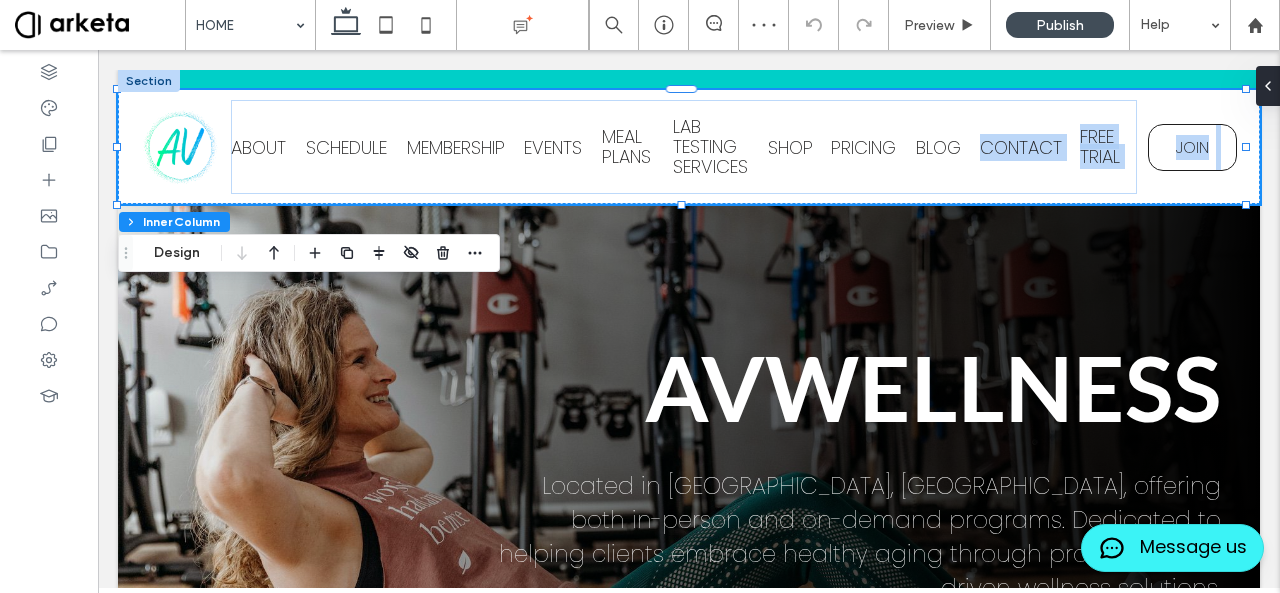 click on "CONTACT" at bounding box center (1021, 147) 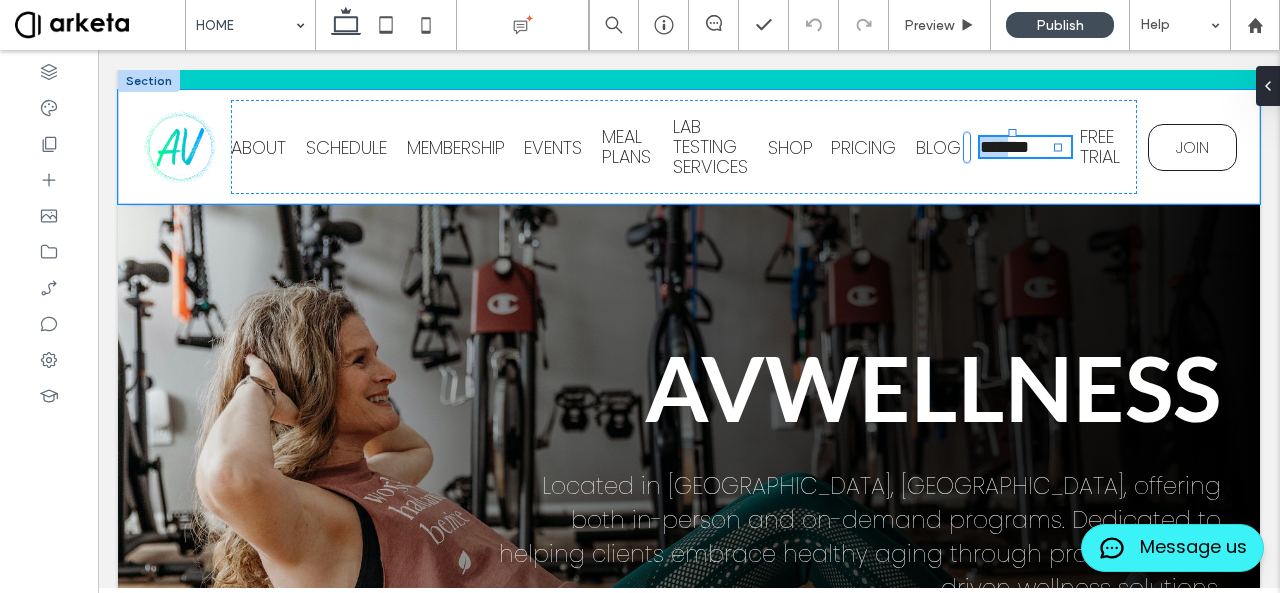 type on "*******" 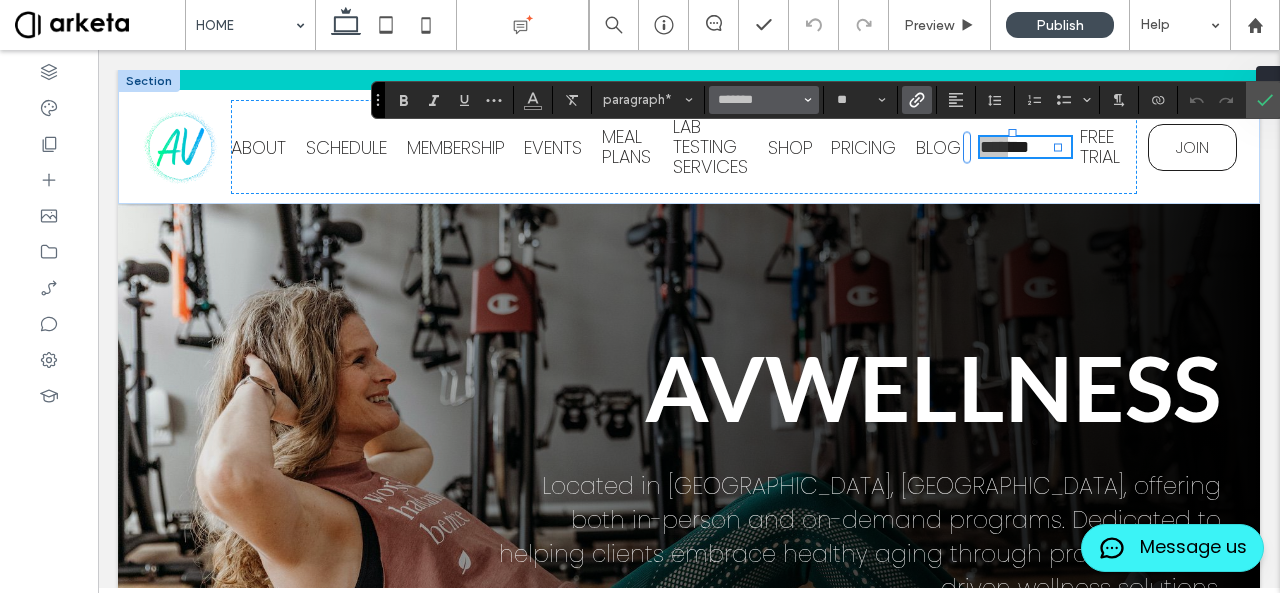 click 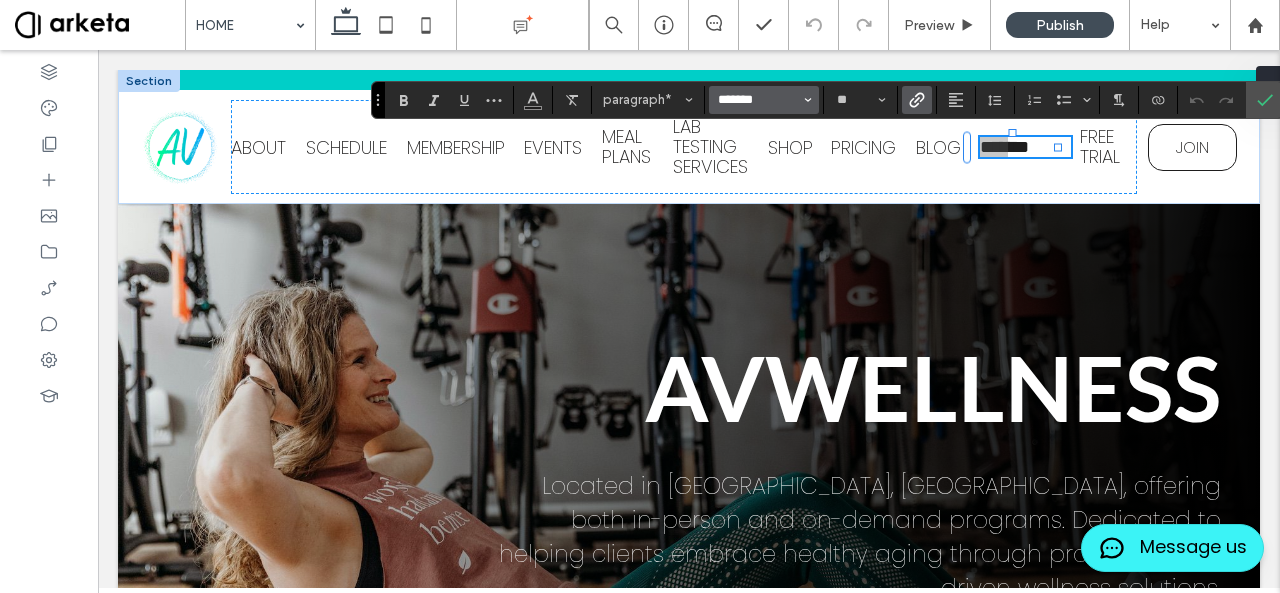 type 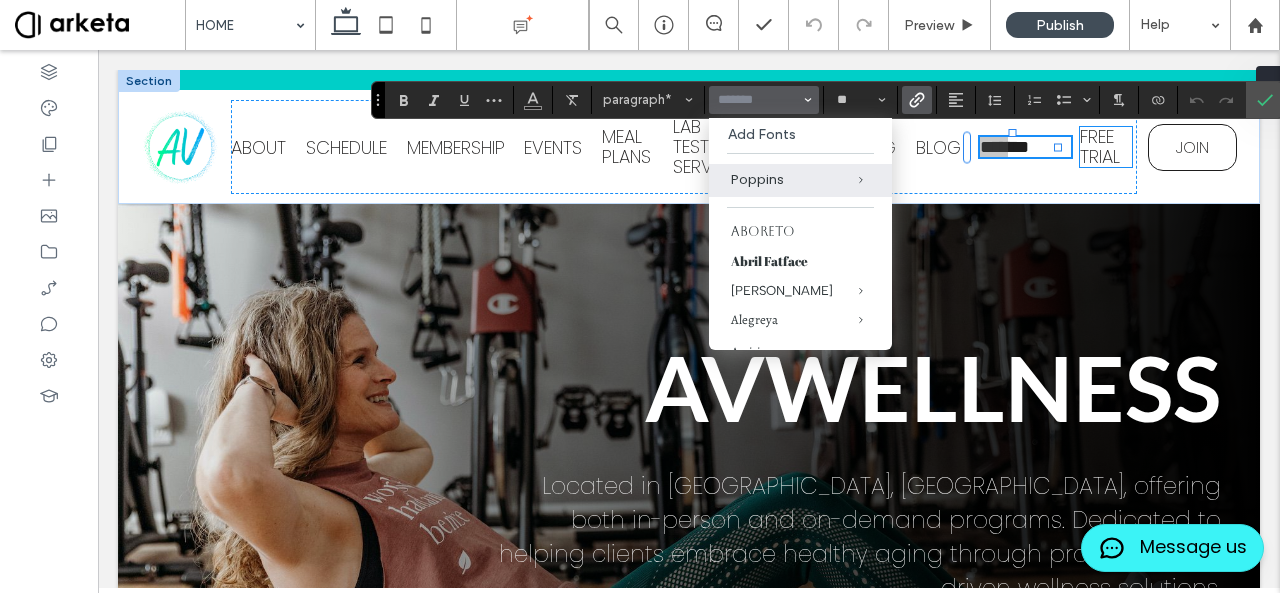 click on "FREE TRIAL" at bounding box center (1100, 146) 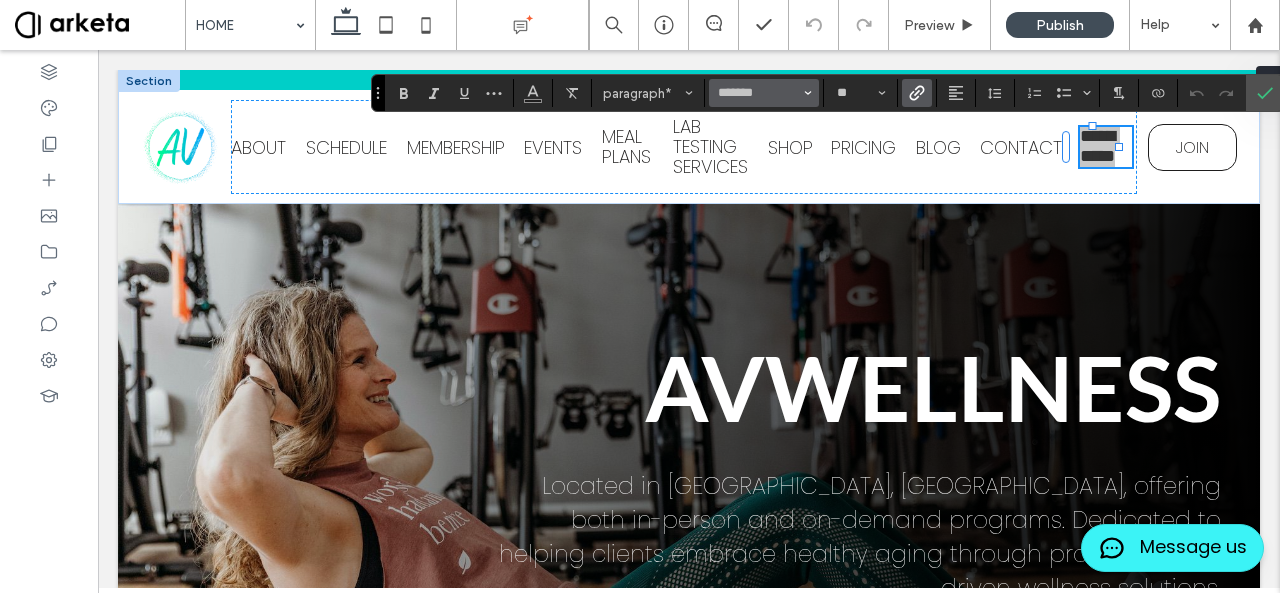 click 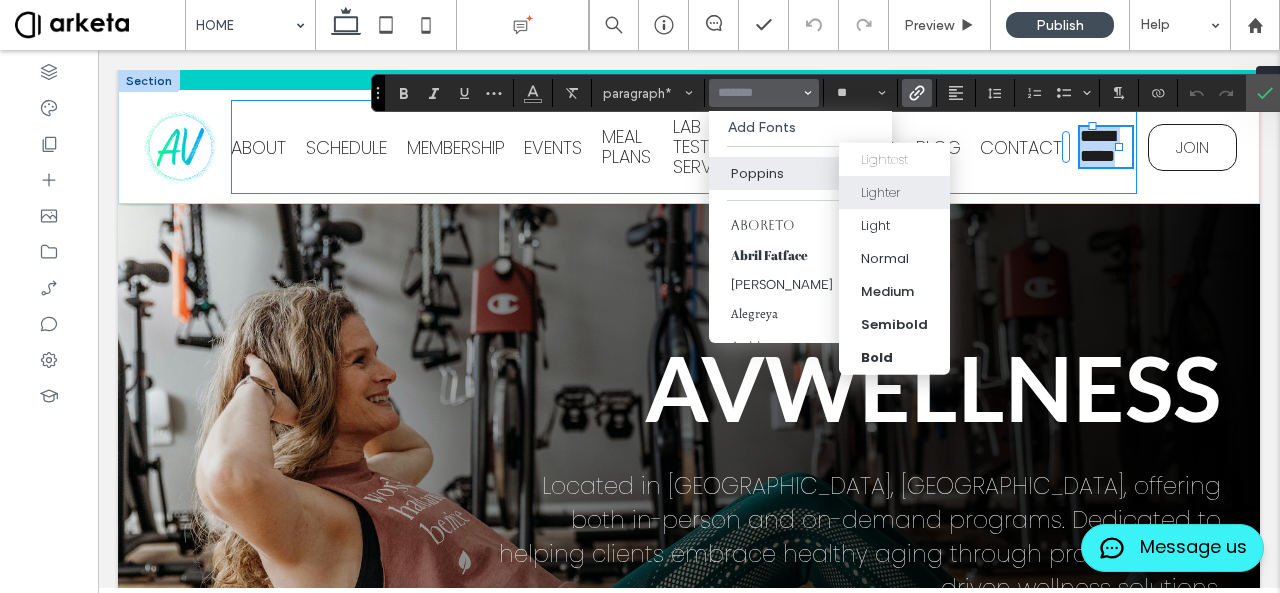 type on "*******" 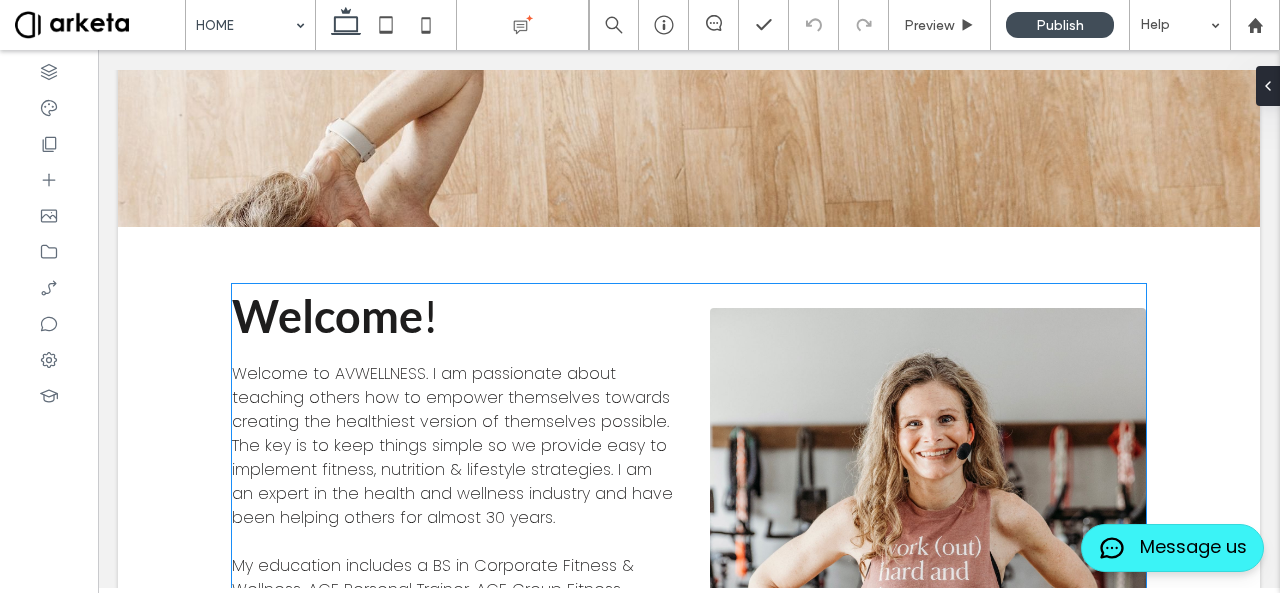 scroll, scrollTop: 2309, scrollLeft: 0, axis: vertical 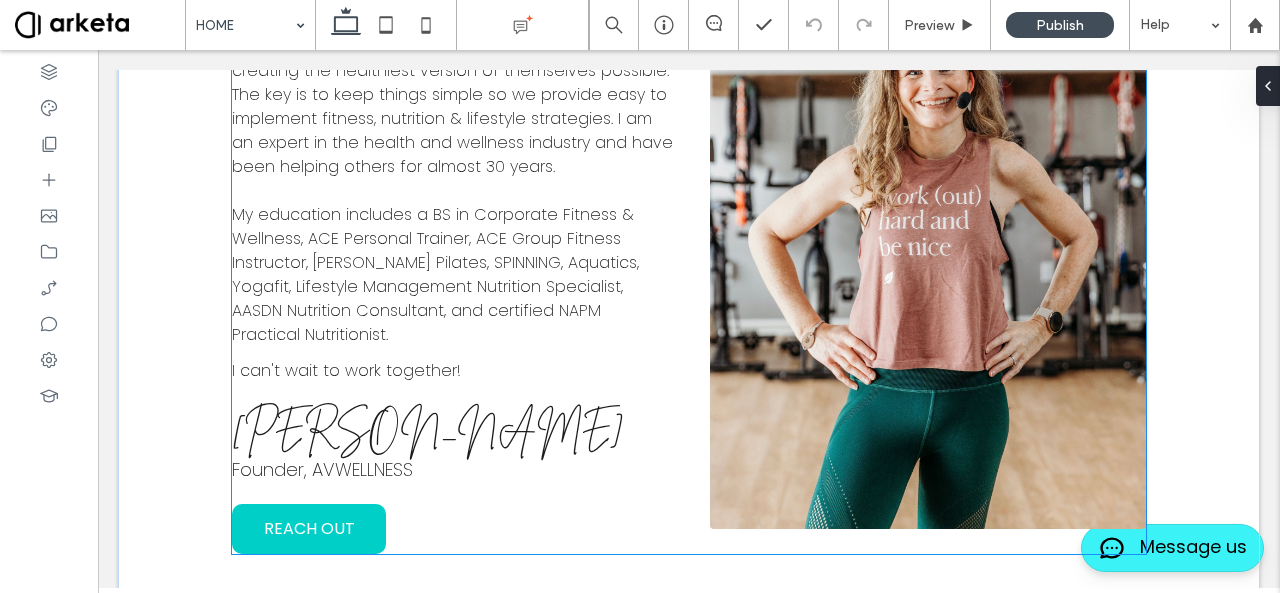 click on "Welcome !
Welcome to [GEOGRAPHIC_DATA]. I am passionate about teaching others how to empower themselves towards creating the healthiest version of themselves possible. The key is to keep things simple so we provide easy to implement fitness, nutrition & lifestyle strategies. I am an expert in the health and wellness industry and have been helping others for almost 30 years. My education includes a BS in Corporate Fitness & Wellness, ACE Personal Trainer, ACE Group Fitness Instructor, [PERSON_NAME] Pilates, SPINNING, Aquatics, Yogafit, Lifestyle Management Nutrition Specialist, AASDN Nutrition Consultant, and certified NAPM Practical Nutritionist. I can't wait to work together! [PERSON_NAME], AVWELLNESS
REACH OUT" at bounding box center (452, 243) 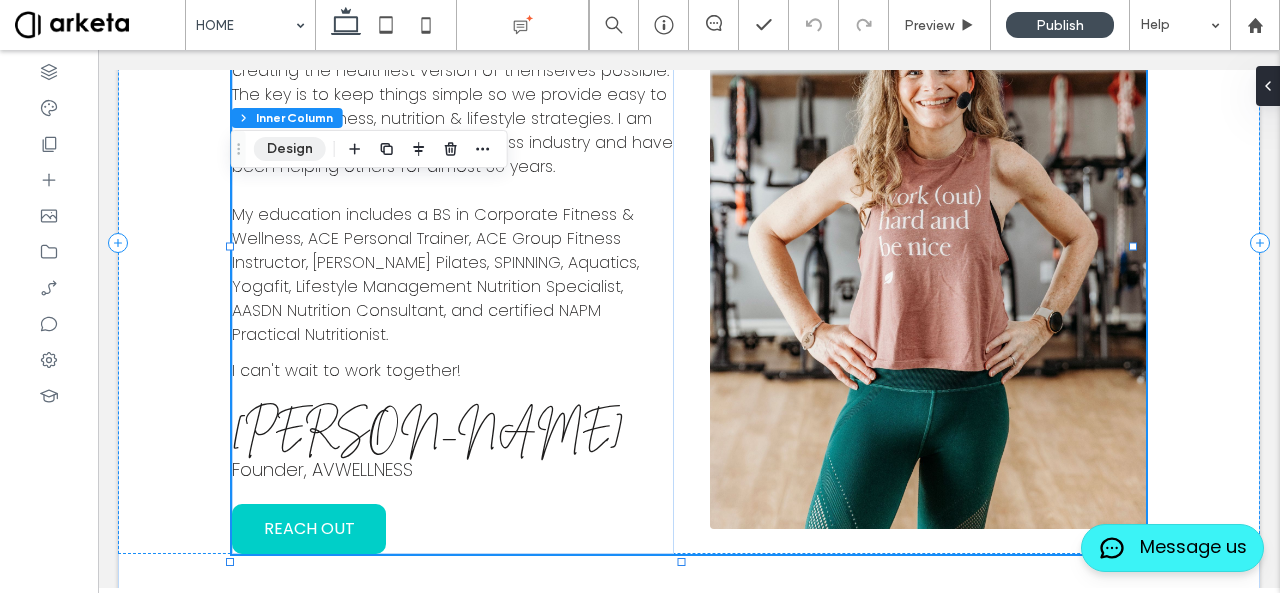 click on "Design" at bounding box center (290, 149) 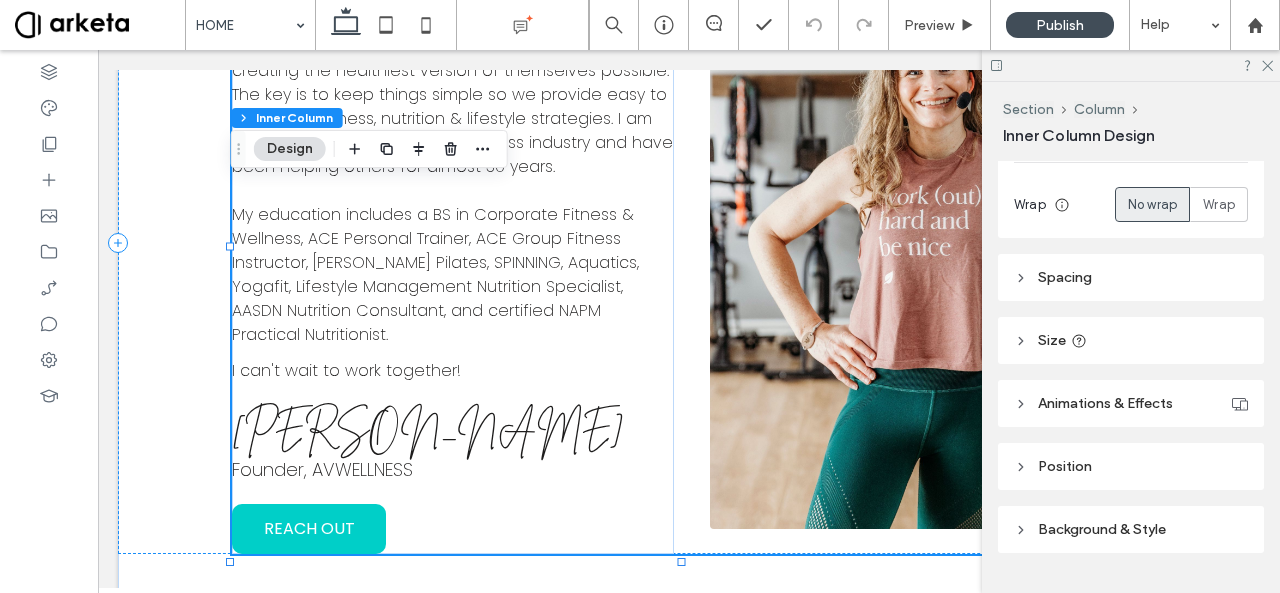 scroll, scrollTop: 400, scrollLeft: 0, axis: vertical 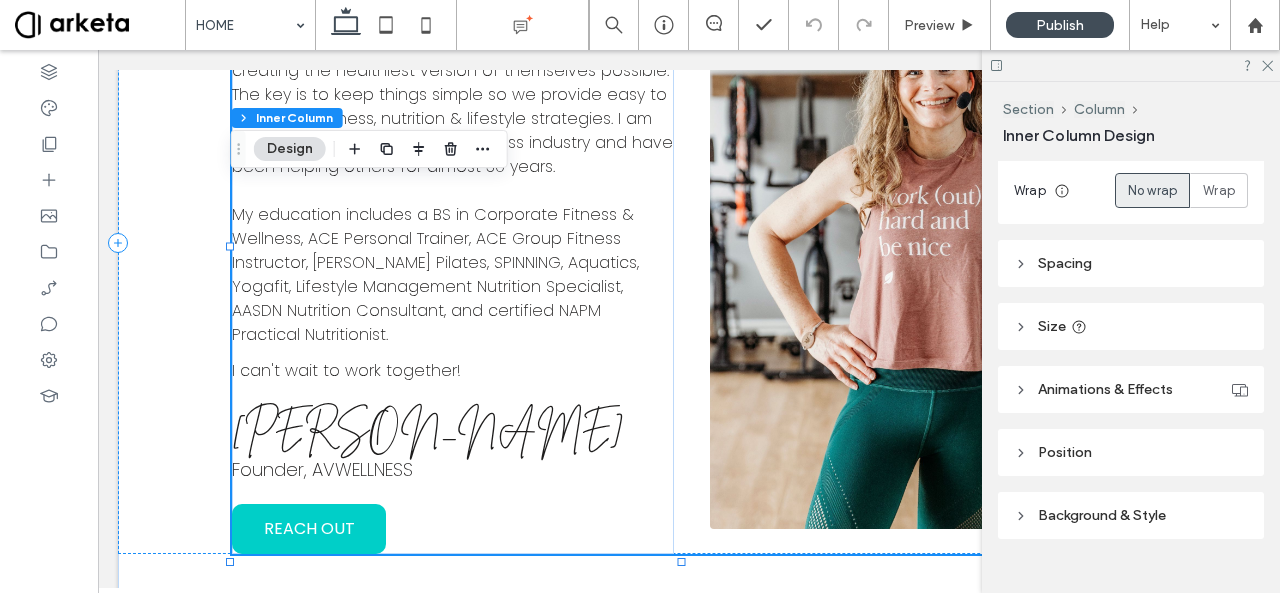 click on "Spacing" at bounding box center (1131, 263) 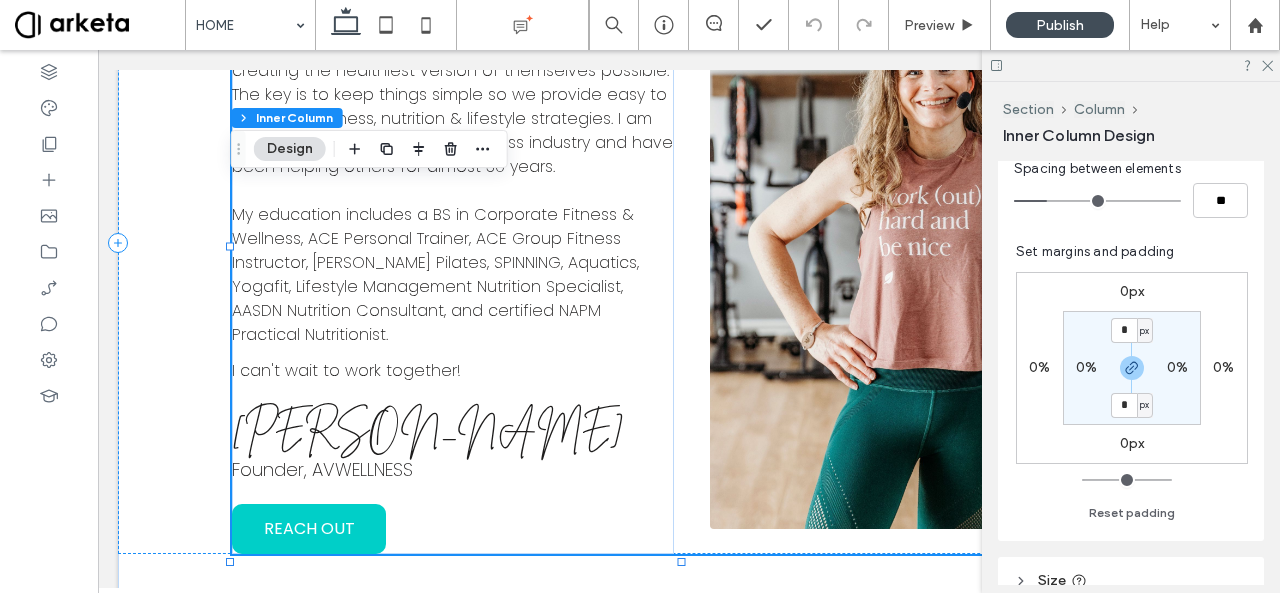 scroll, scrollTop: 536, scrollLeft: 0, axis: vertical 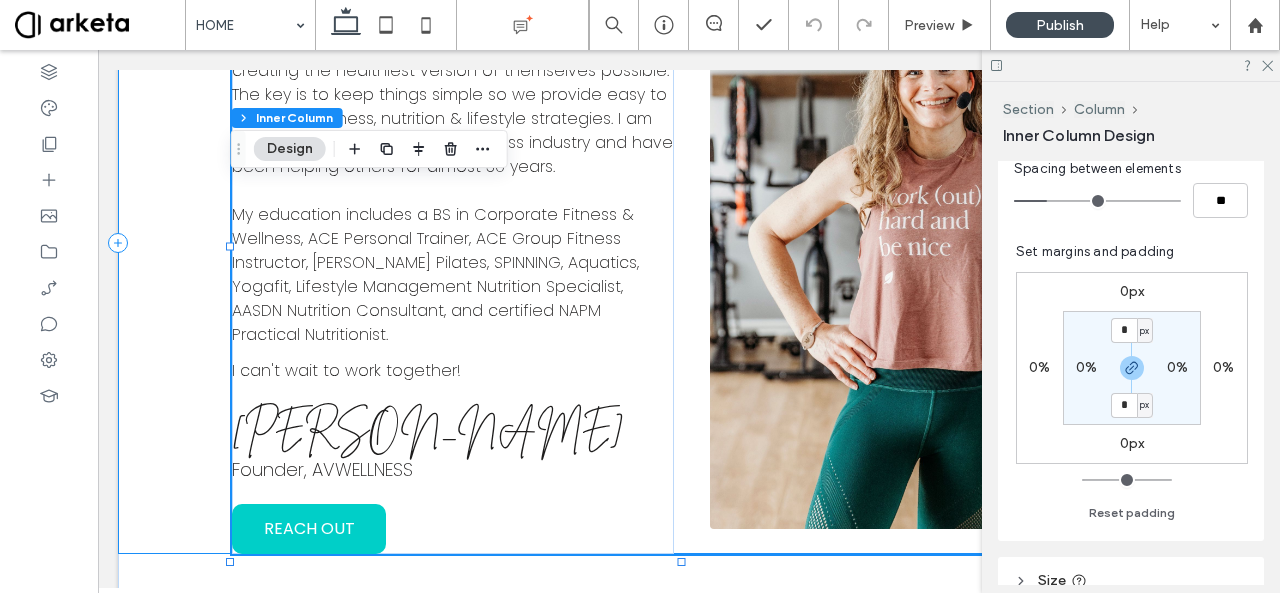 click on "Welcome !
Welcome to [GEOGRAPHIC_DATA]. I am passionate about teaching others how to empower themselves towards creating the healthiest version of themselves possible. The key is to keep things simple so we provide easy to implement fitness, nutrition & lifestyle strategies. I am an expert in the health and wellness industry and have been helping others for almost 30 years. My education includes a BS in Corporate Fitness & Wellness, ACE Personal Trainer, ACE Group Fitness Instructor, [PERSON_NAME] Pilates, SPINNING, Aquatics, Yogafit, Lifestyle Management Nutrition Specialist, AASDN Nutrition Consultant, and certified NAPM Practical Nutritionist. I can't wait to work together! [PERSON_NAME], AVWELLNESS
REACH OUT" at bounding box center (689, 243) 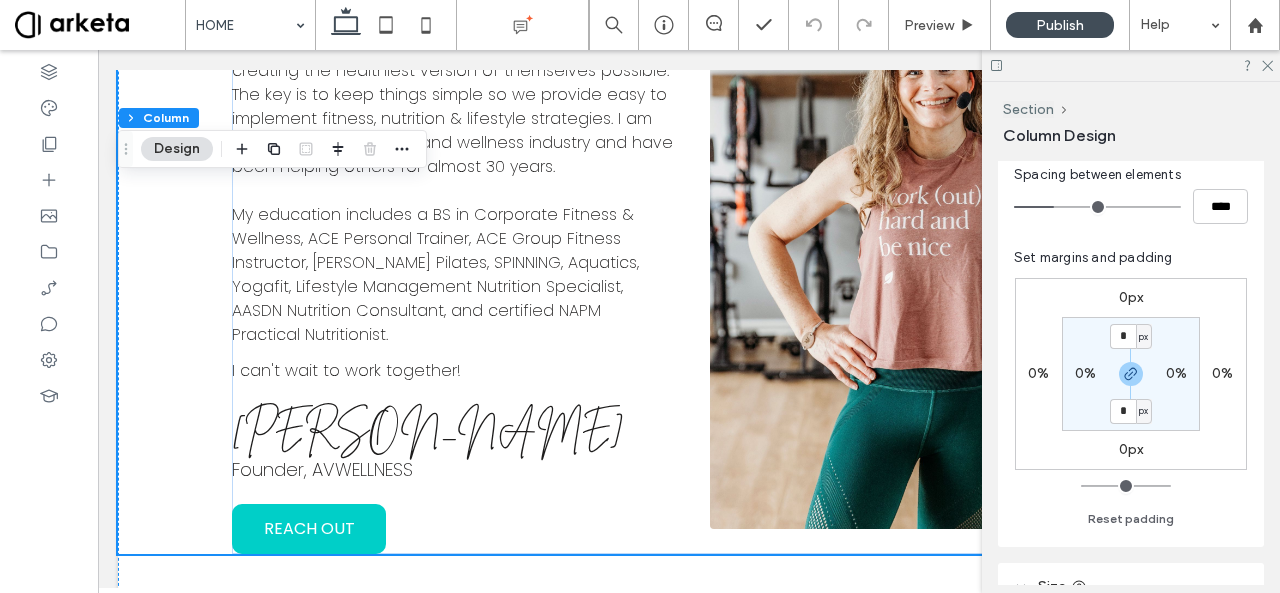 scroll, scrollTop: 360, scrollLeft: 0, axis: vertical 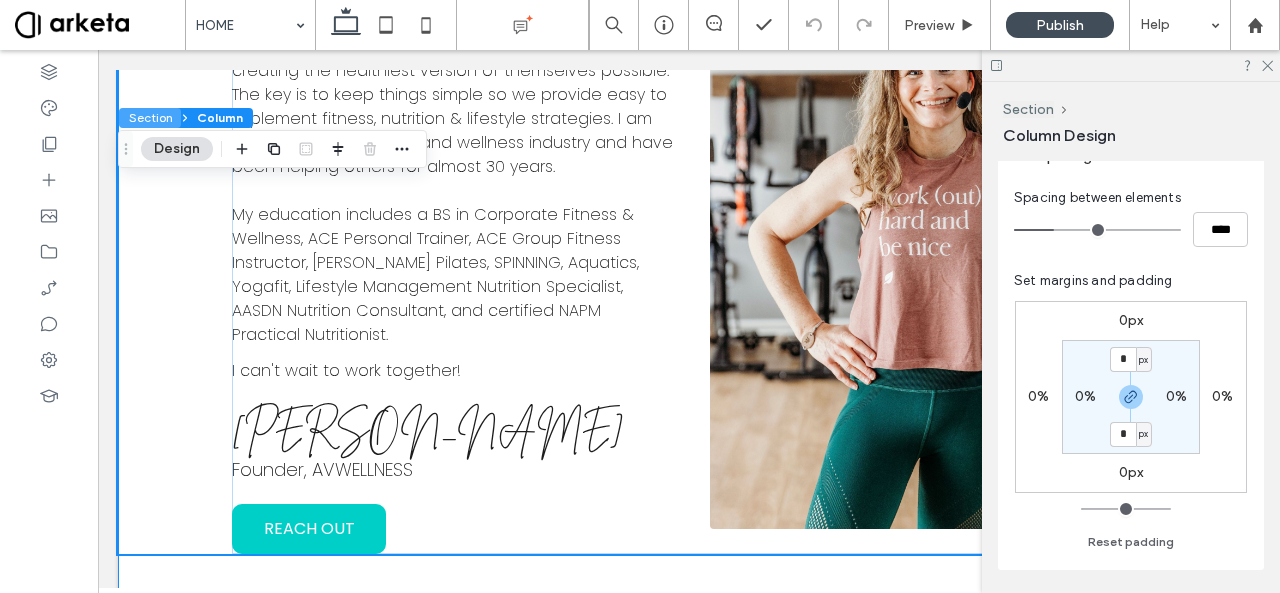 click on "Section" at bounding box center (150, 118) 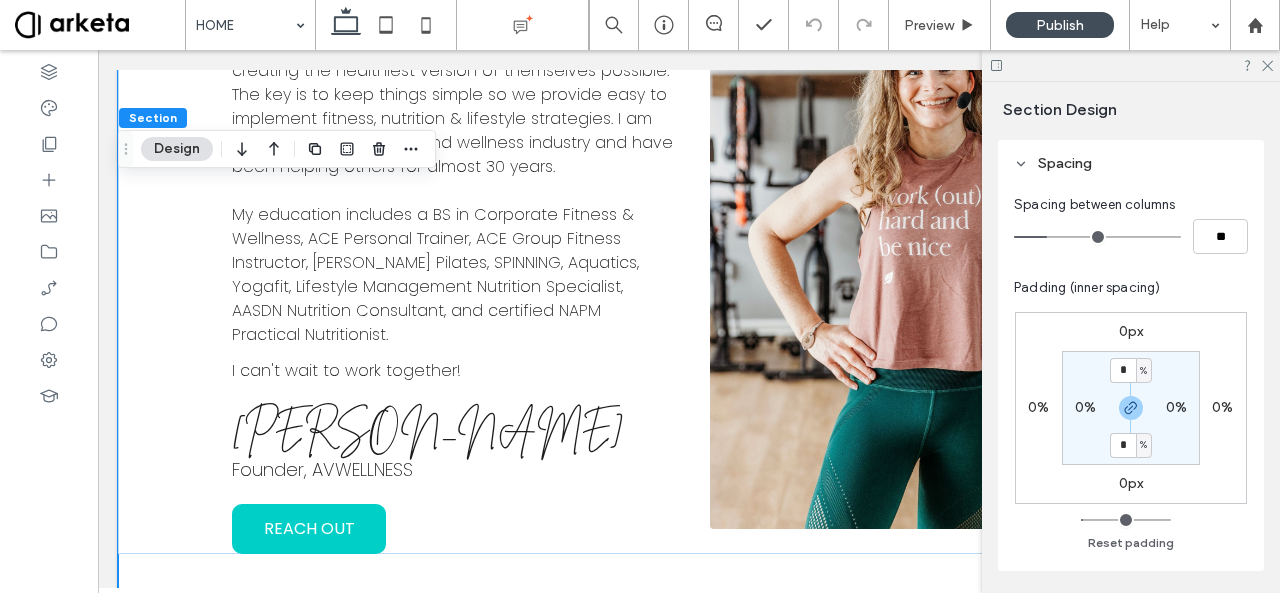 scroll, scrollTop: 228, scrollLeft: 0, axis: vertical 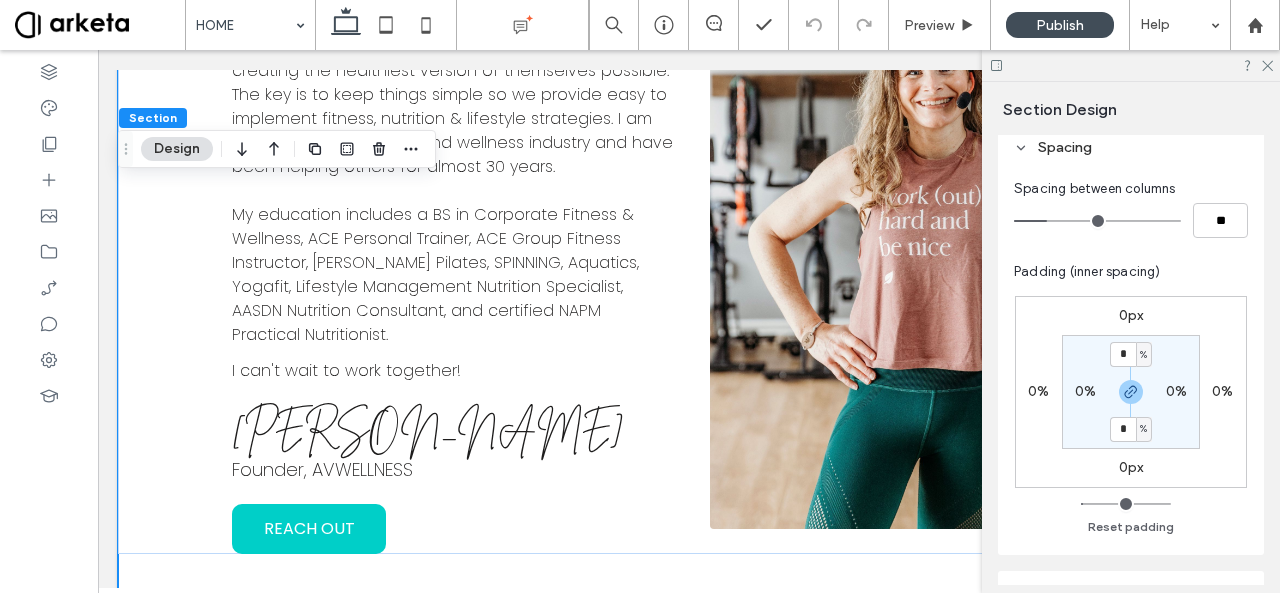 click on "0px 0% 0px 0% * % 0% * % 0% Reset padding" at bounding box center [1131, 412] 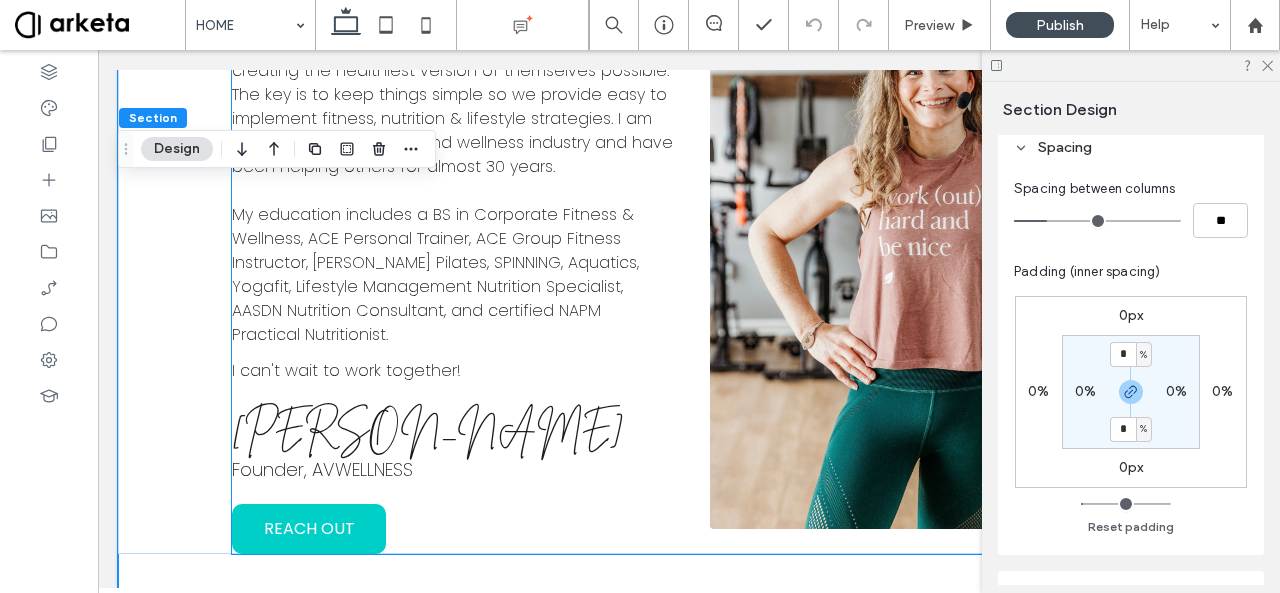 click at bounding box center (928, 243) 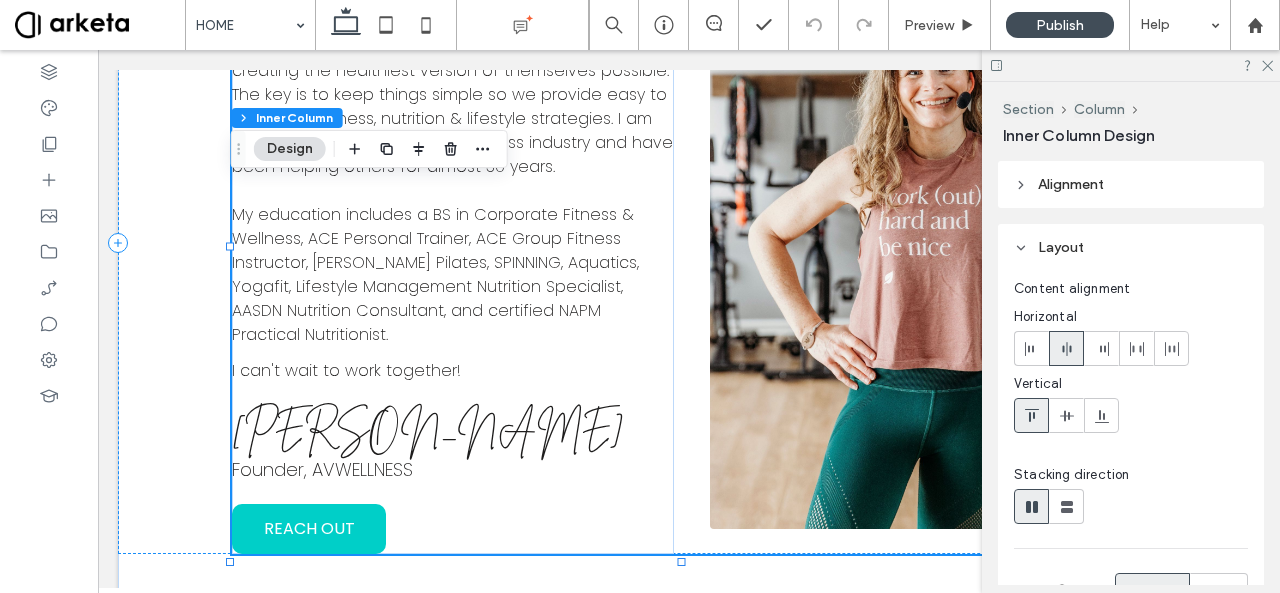click at bounding box center [928, 243] 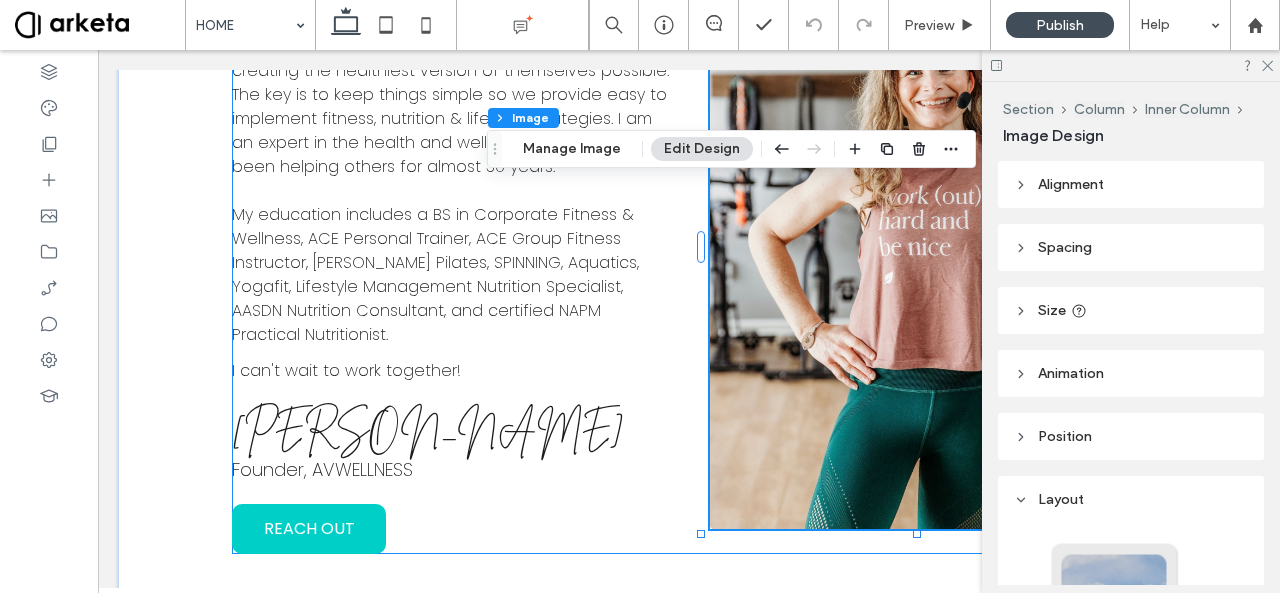 type on "*" 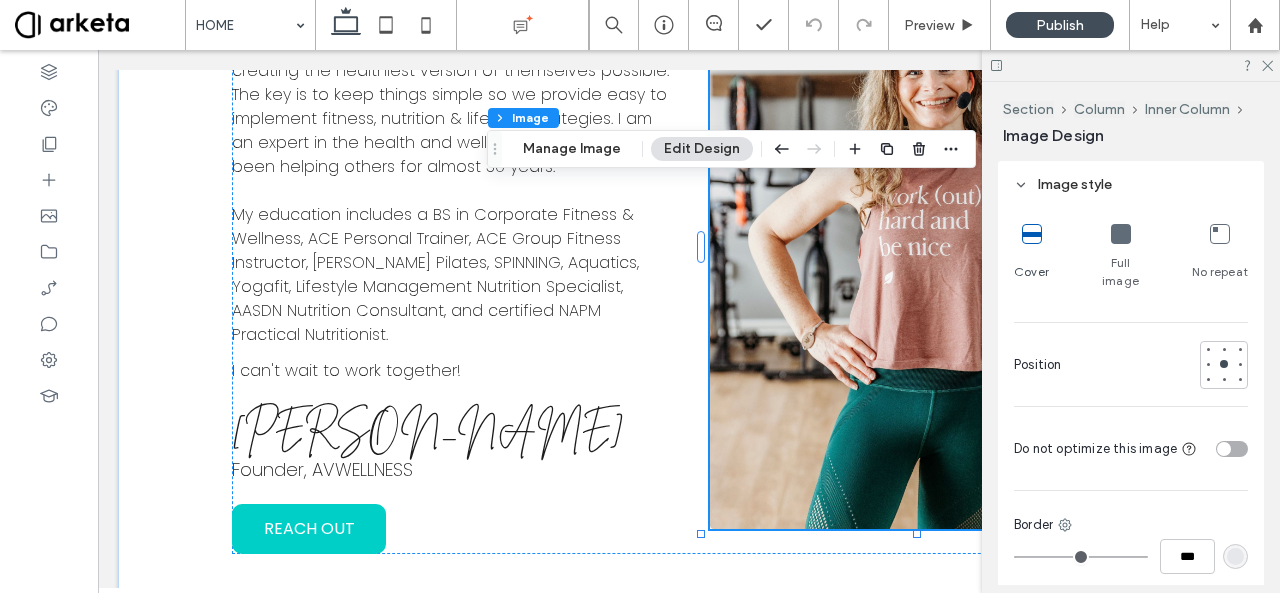 scroll, scrollTop: 570, scrollLeft: 0, axis: vertical 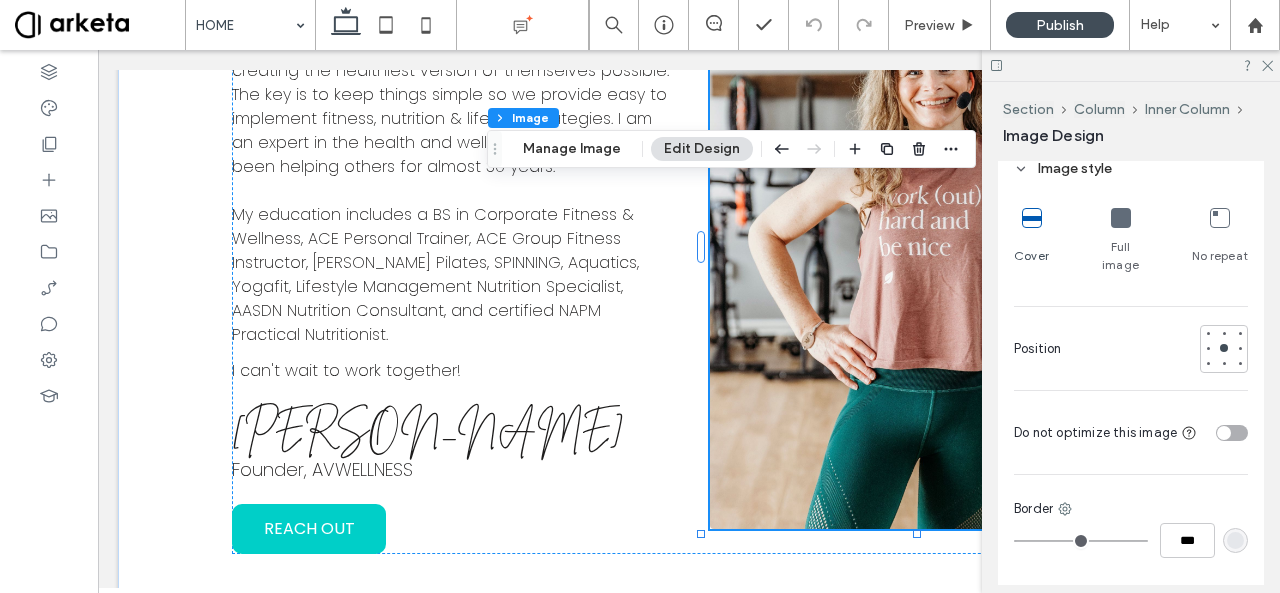click at bounding box center (1121, 218) 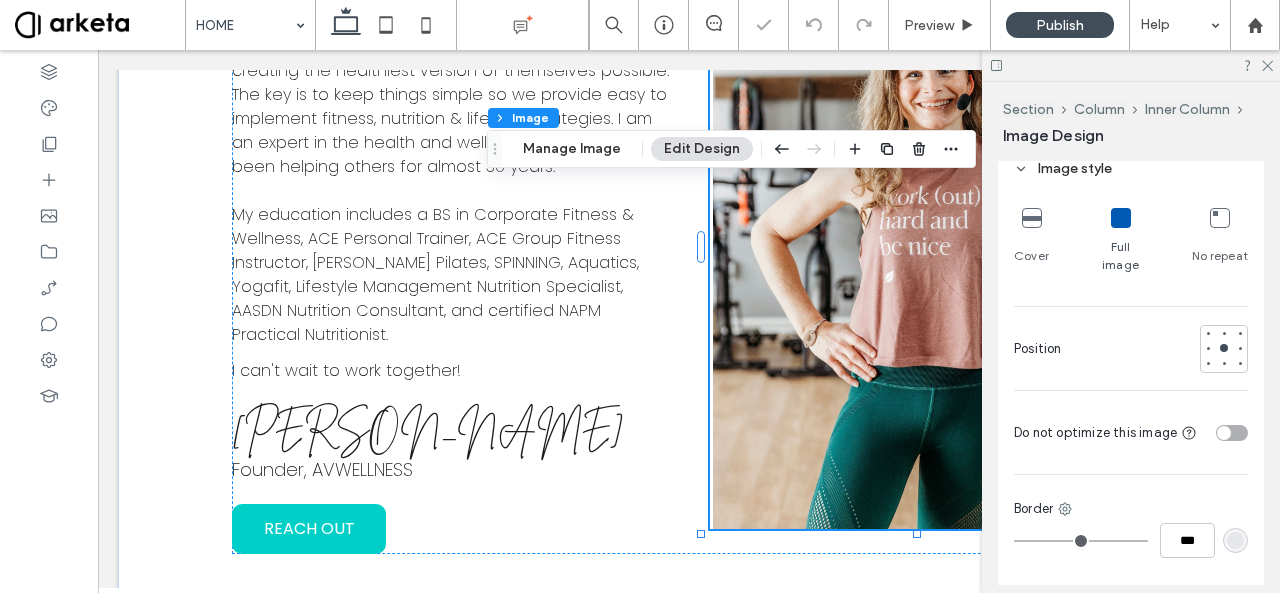 click at bounding box center [1121, 218] 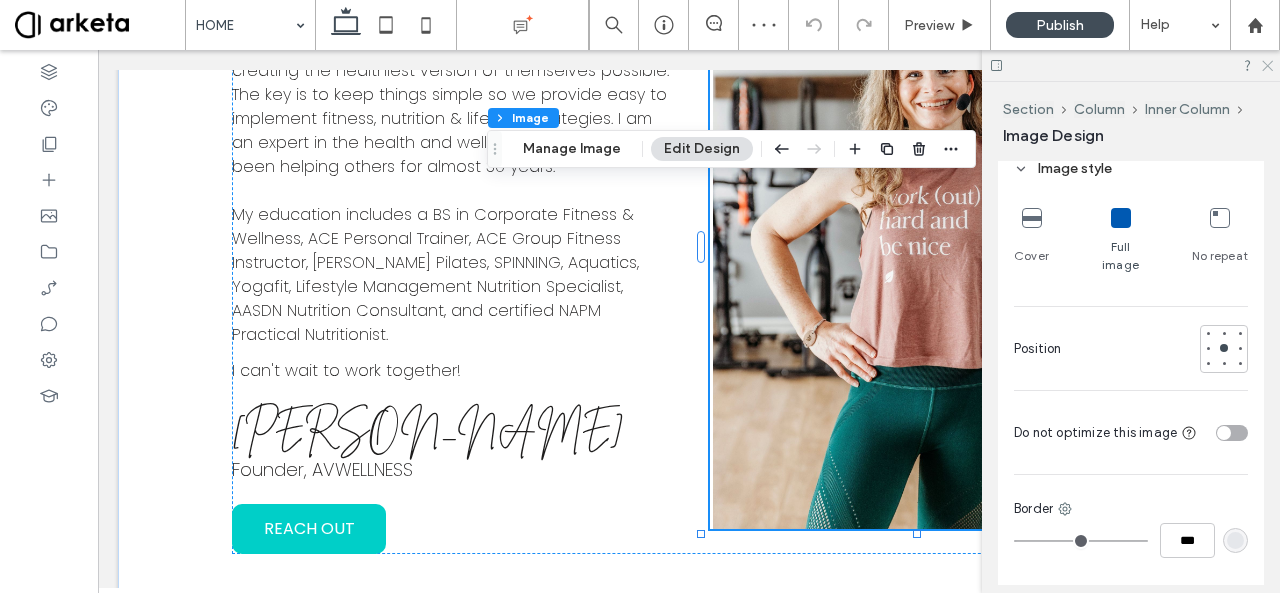 click 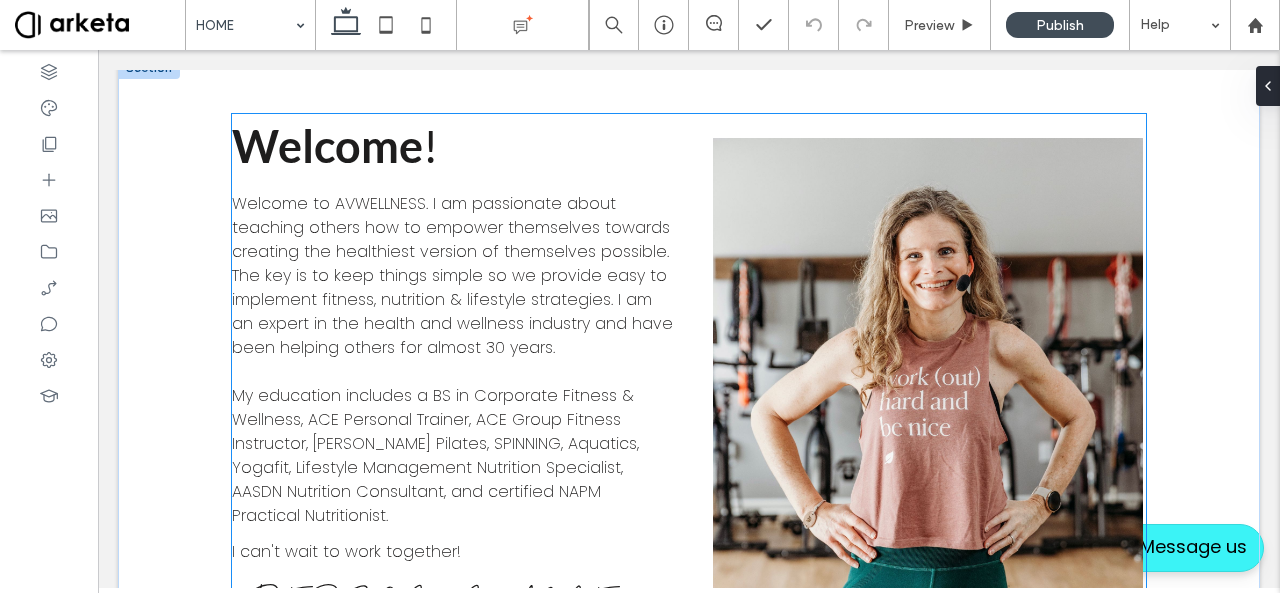 scroll, scrollTop: 2130, scrollLeft: 0, axis: vertical 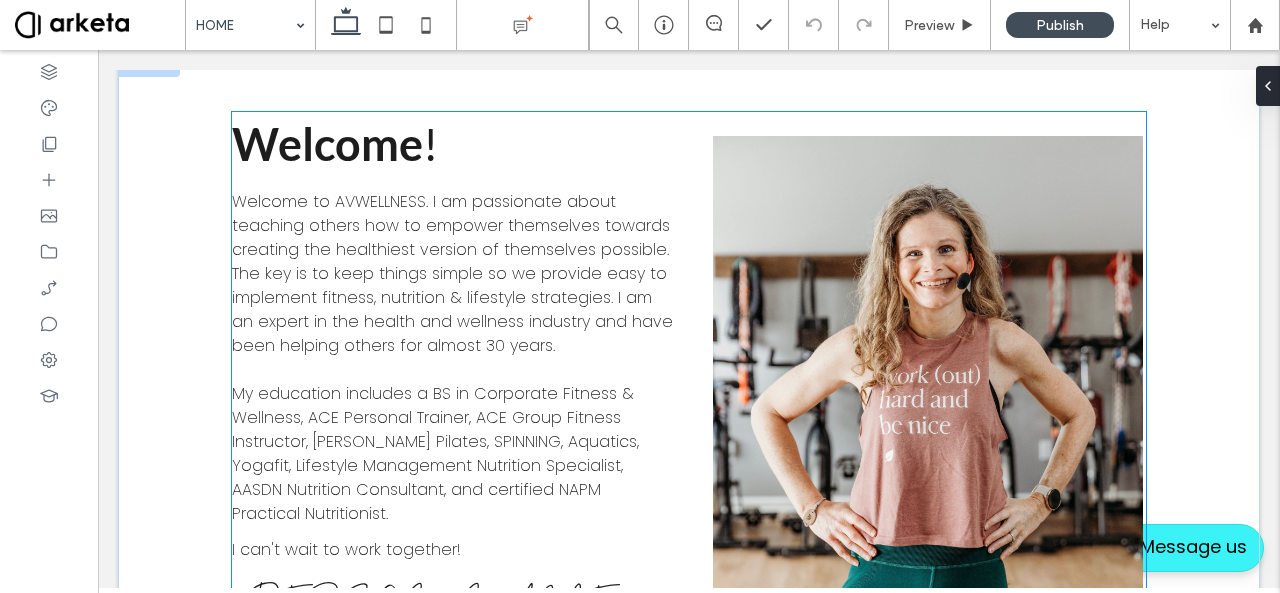 click at bounding box center (928, 422) 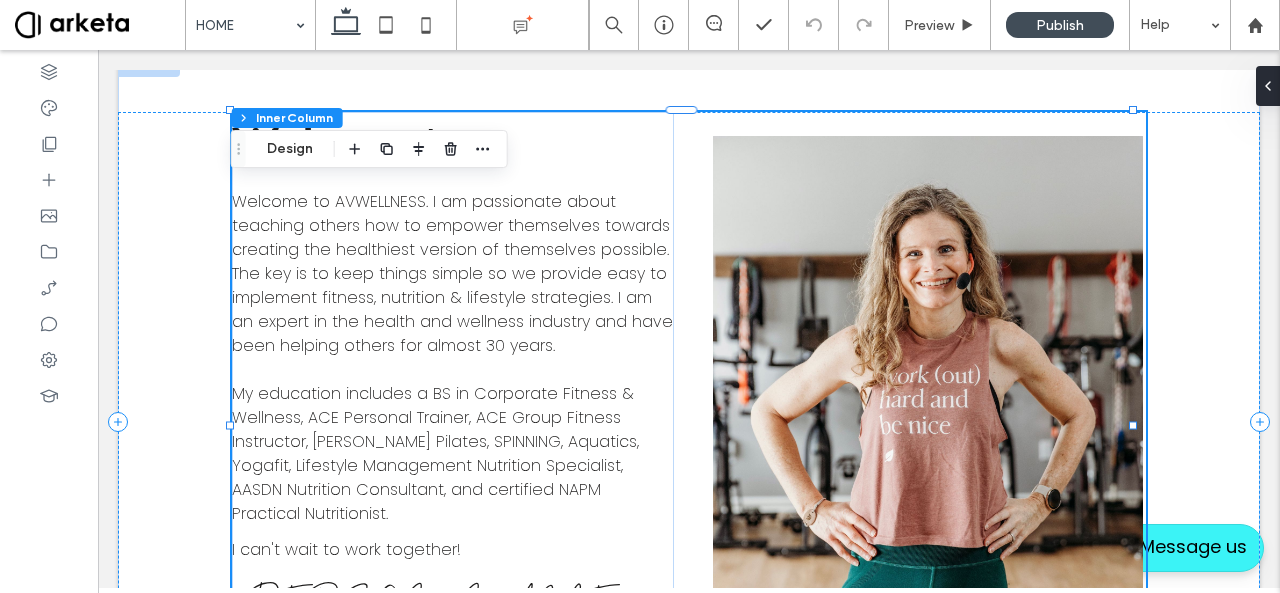 click at bounding box center (928, 422) 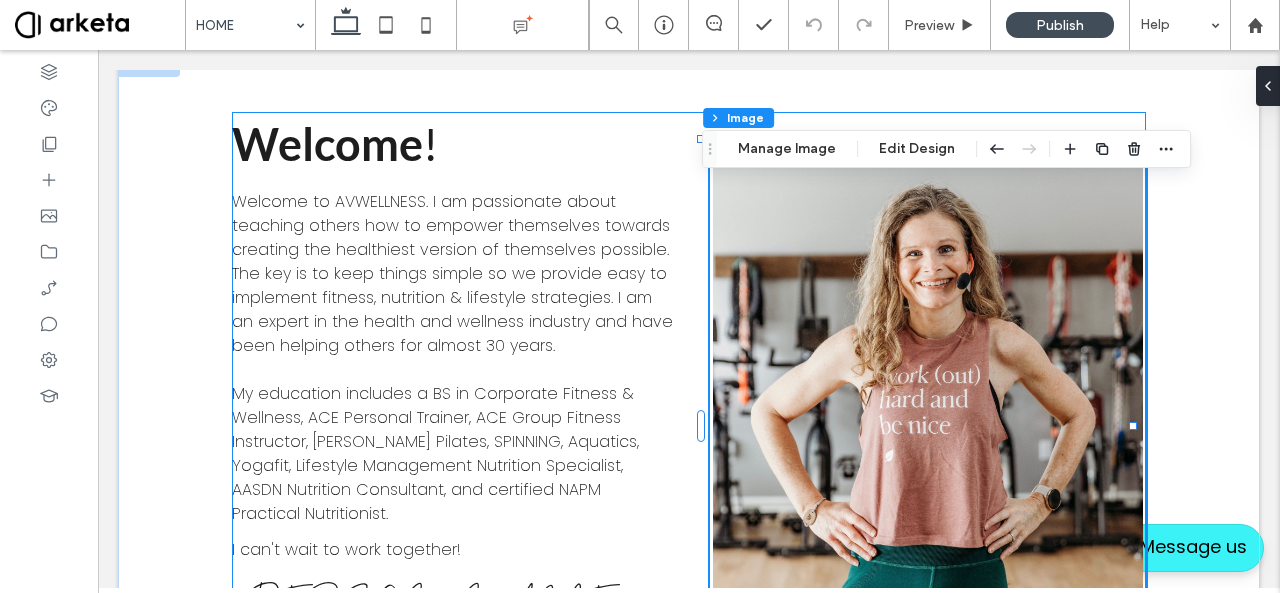 type on "*" 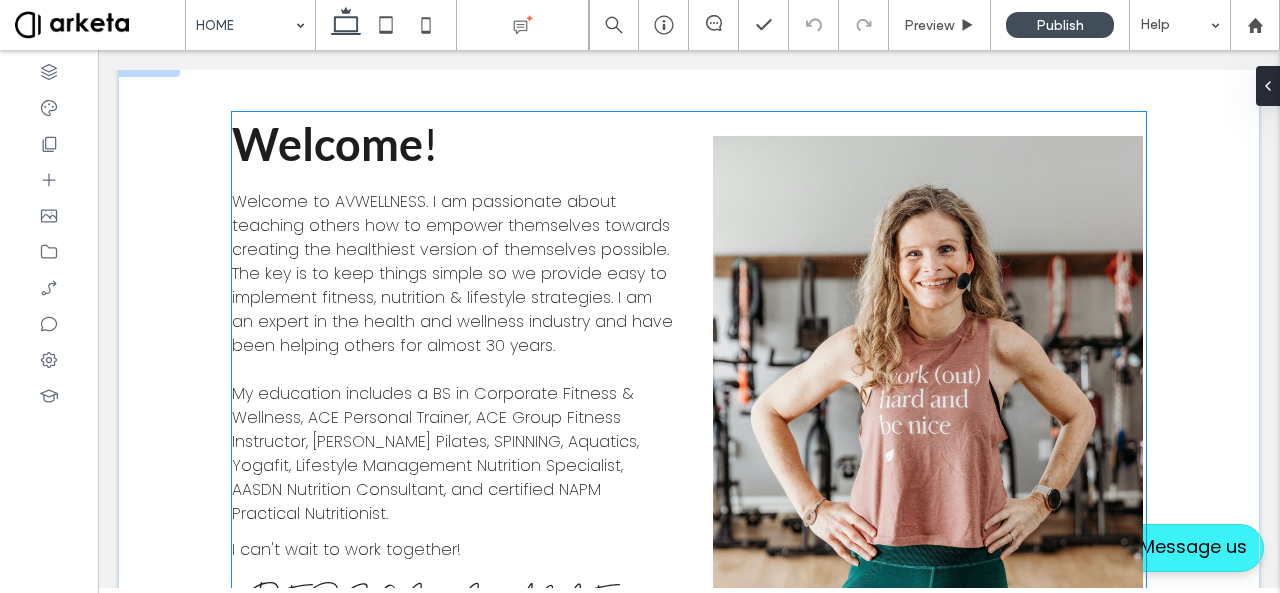 click at bounding box center [928, 422] 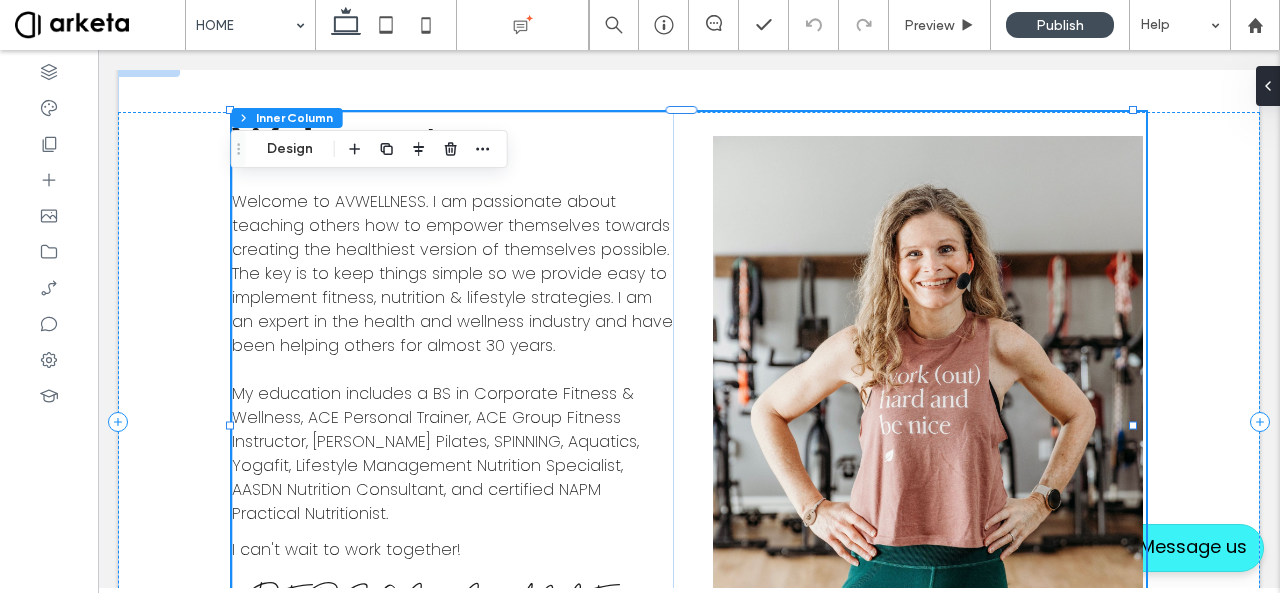 click at bounding box center (928, 422) 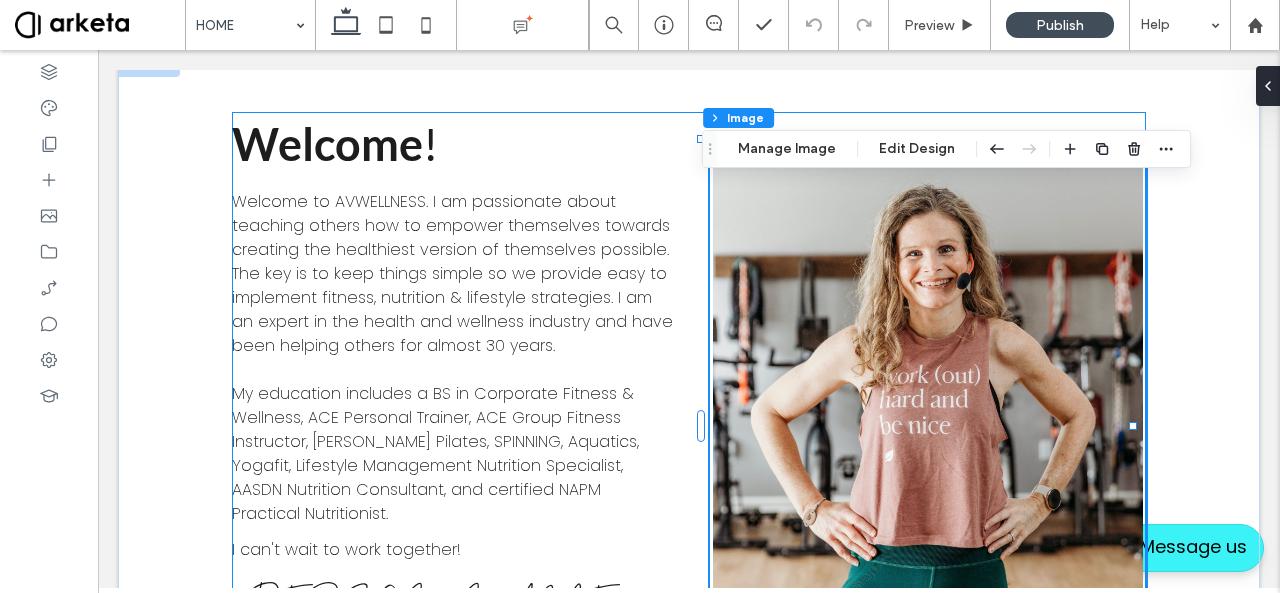 type on "*" 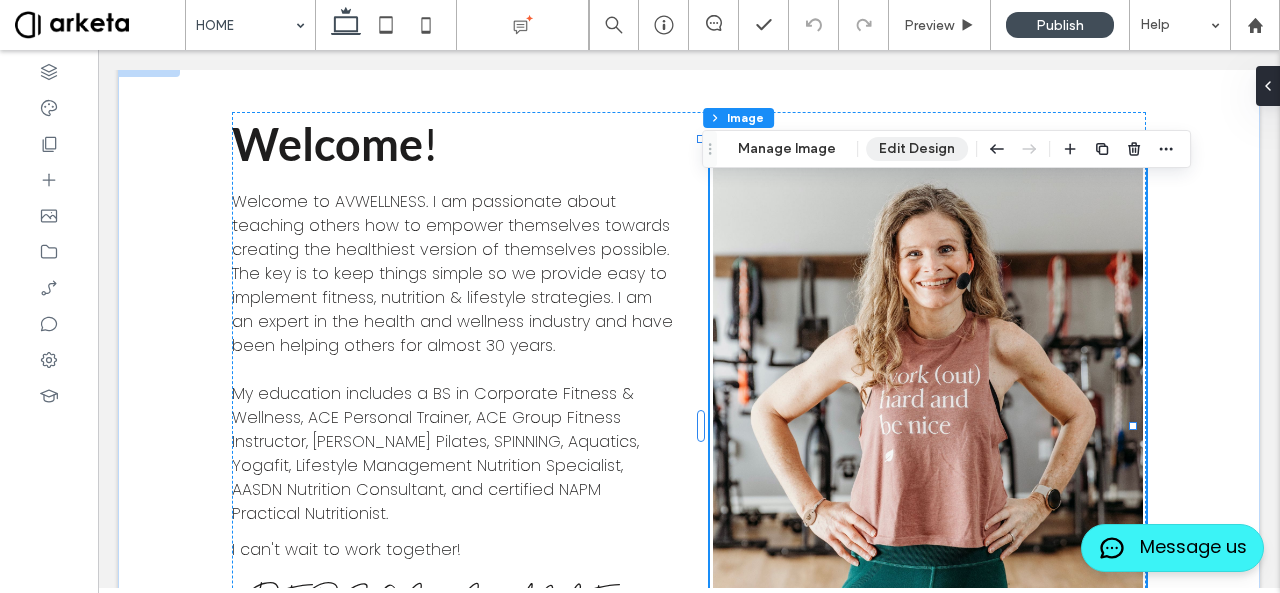 click on "Edit Design" at bounding box center [917, 149] 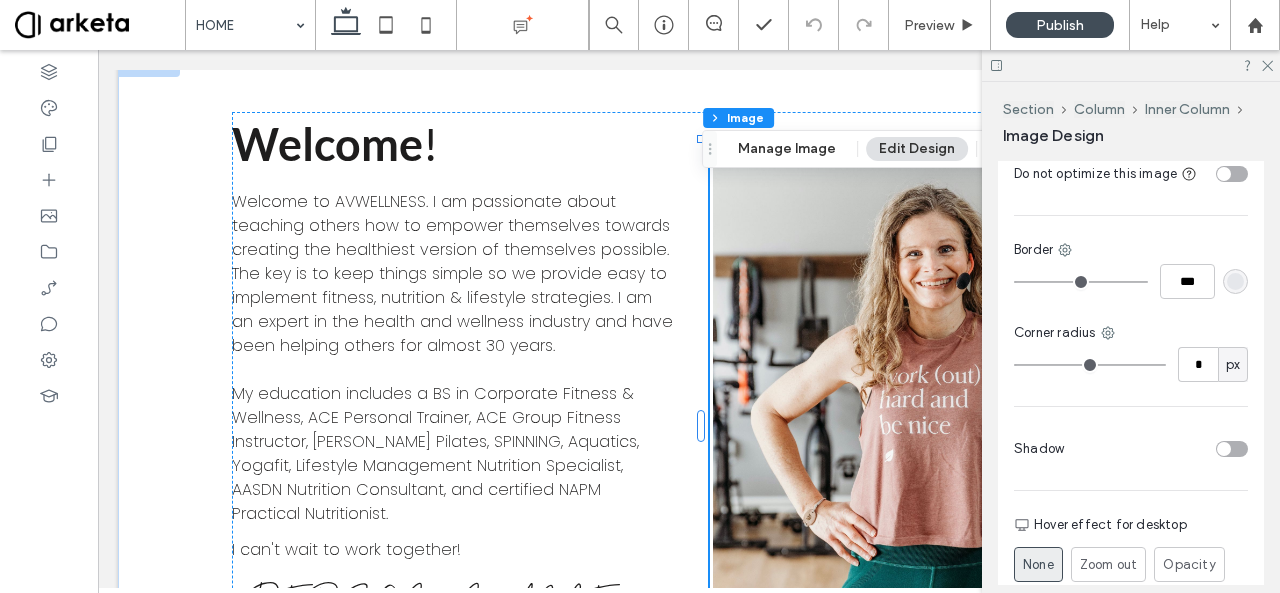 scroll, scrollTop: 751, scrollLeft: 0, axis: vertical 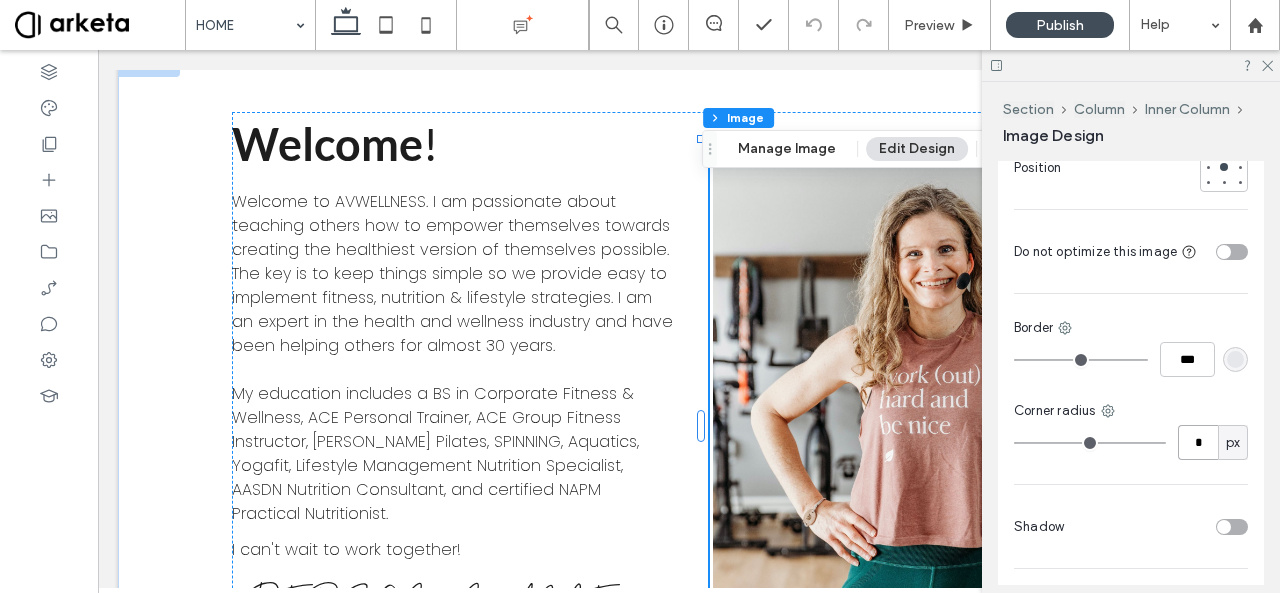 click on "*" at bounding box center [1198, 442] 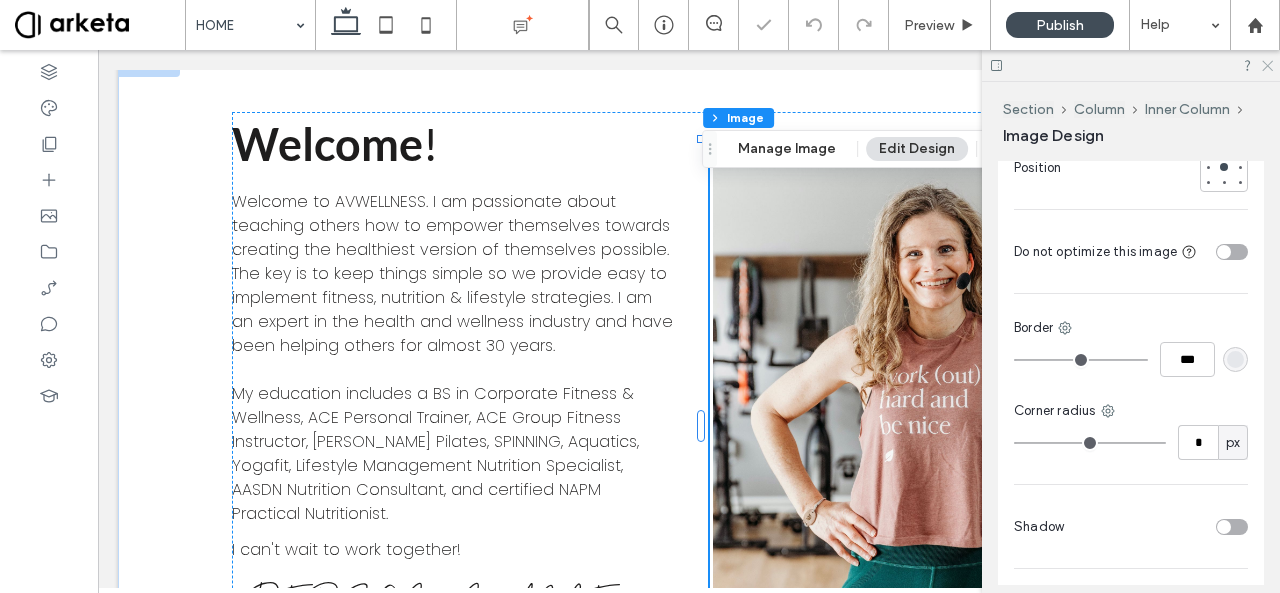 click 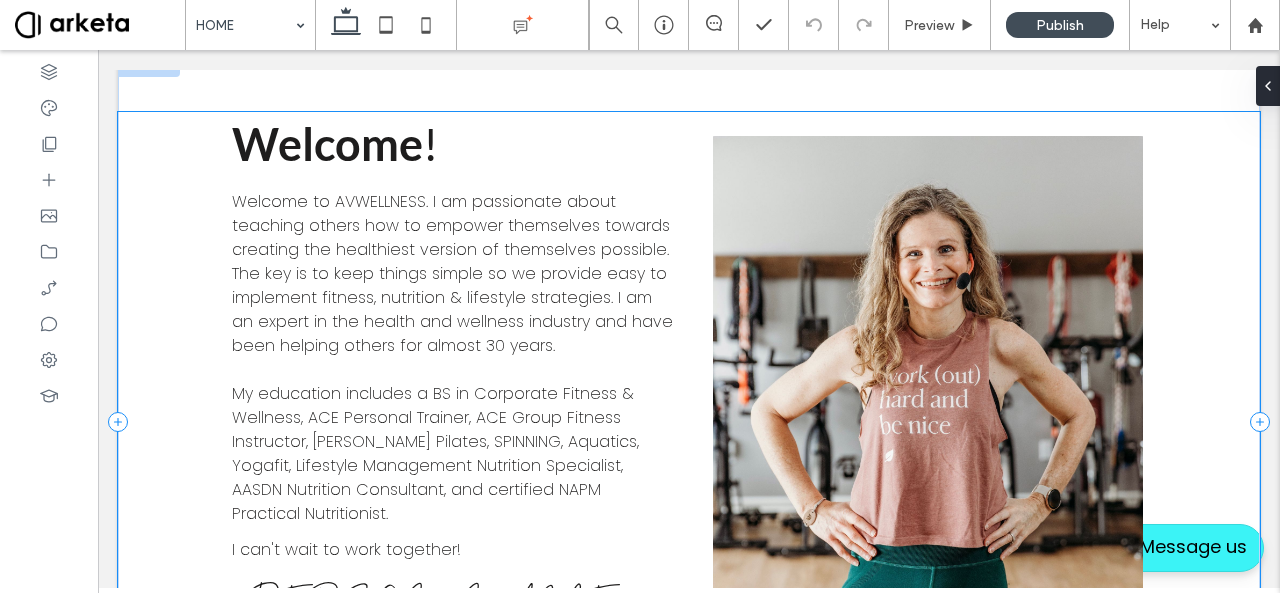 click on "Welcome !
Welcome to [GEOGRAPHIC_DATA]. I am passionate about teaching others how to empower themselves towards creating the healthiest version of themselves possible. The key is to keep things simple so we provide easy to implement fitness, nutrition & lifestyle strategies. I am an expert in the health and wellness industry and have been helping others for almost 30 years. My education includes a BS in Corporate Fitness & Wellness, ACE Personal Trainer, ACE Group Fitness Instructor, [PERSON_NAME] Pilates, SPINNING, Aquatics, Yogafit, Lifestyle Management Nutrition Specialist, AASDN Nutrition Consultant, and certified NAPM Practical Nutritionist. I can't wait to work together! [PERSON_NAME], AVWELLNESS
REACH OUT" at bounding box center [689, 422] 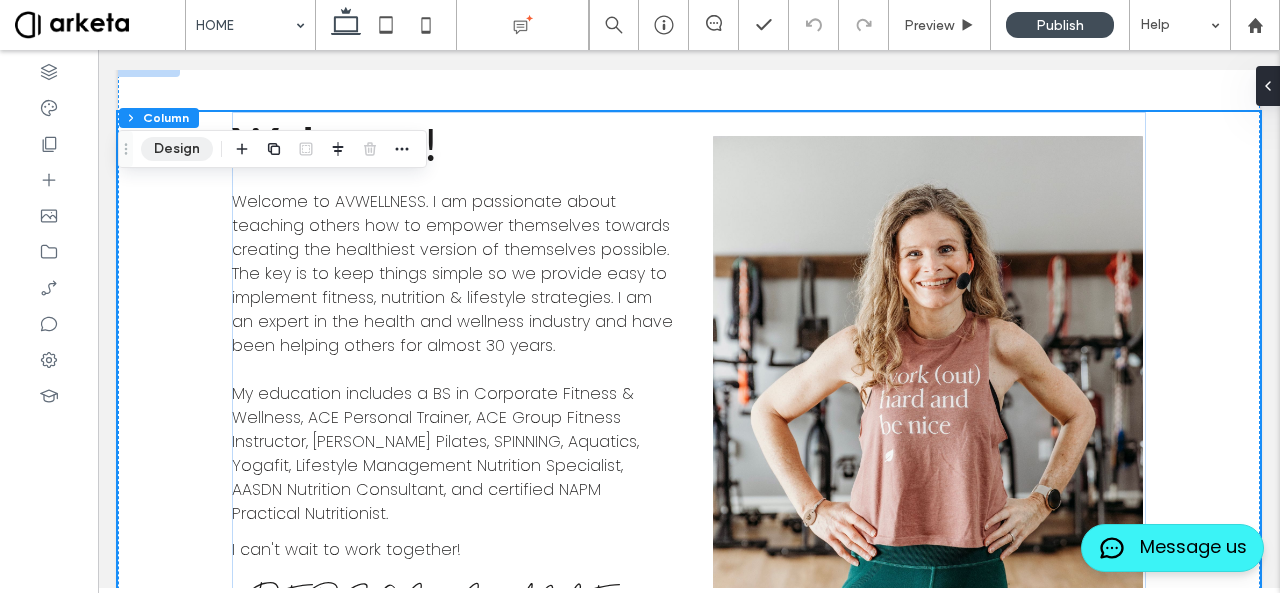 click on "Design" at bounding box center [177, 149] 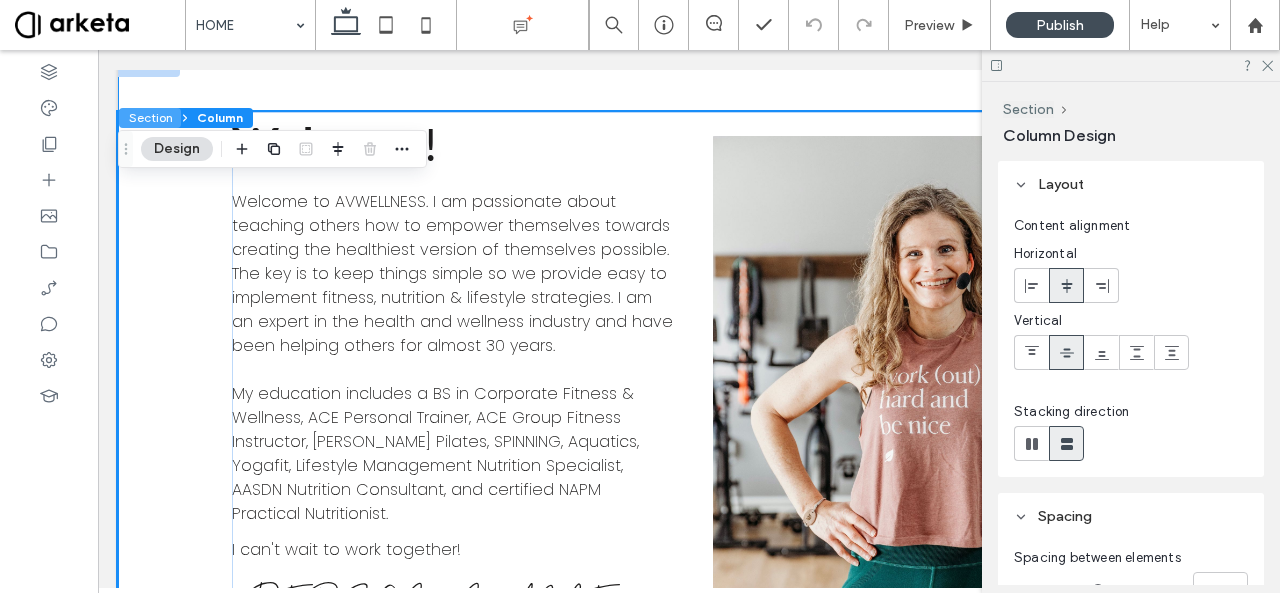 click on "Section" at bounding box center (150, 118) 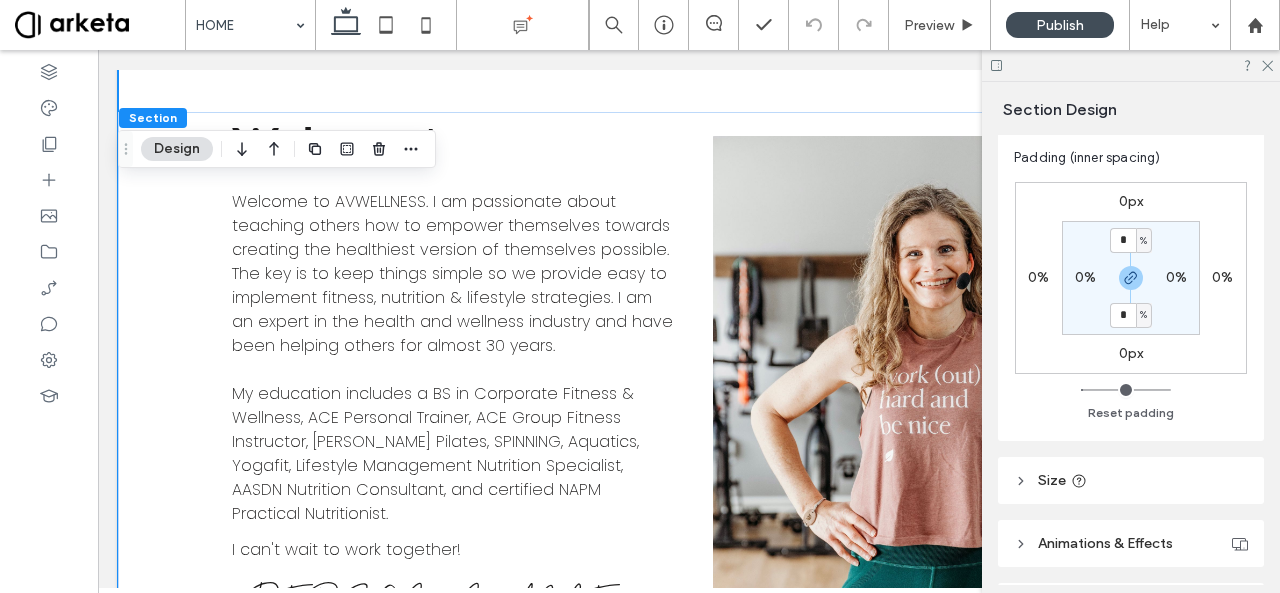 scroll, scrollTop: 342, scrollLeft: 0, axis: vertical 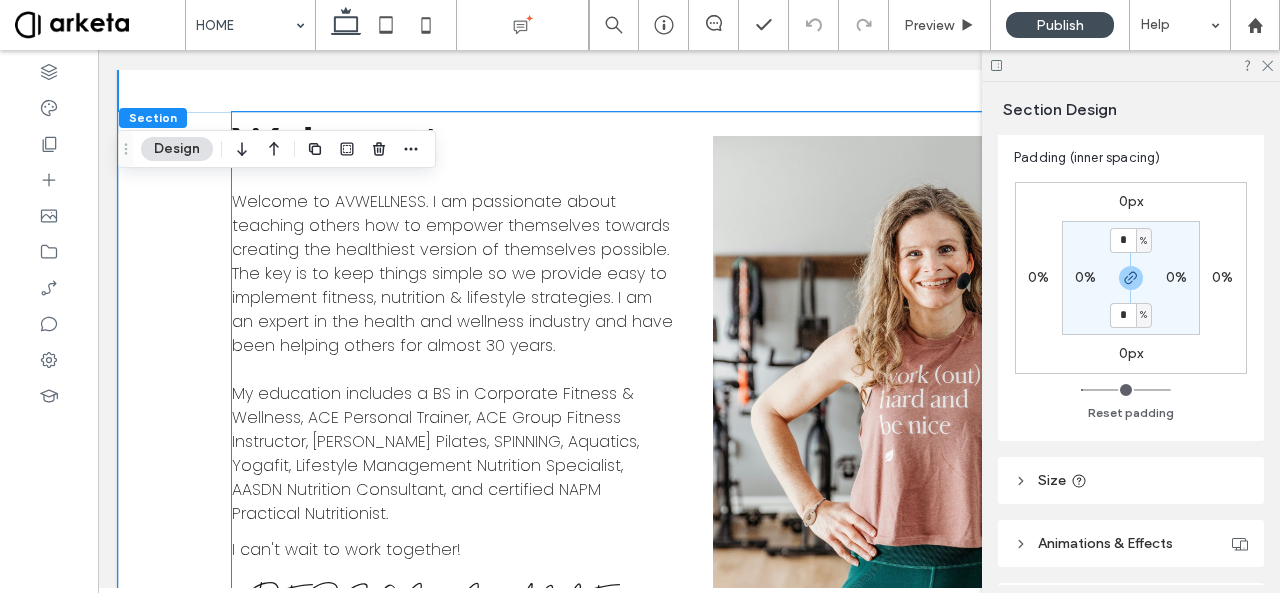 click on "Welcome to AVWELLNESS. I am passionate about teaching others how to empower themselves towards creating the healthiest version of themselves possible. The key is to keep things simple so we provide easy to implement fitness, nutrition & lifestyle strategies. I am an expert in the health and wellness industry and have been helping others for almost 30 years. My education includes a BS in Corporate Fitness & Wellness, ACE Personal Trainer, ACE Group Fitness Instructor, [PERSON_NAME] Pilates, SPINNING, Aquatics, Yogafit, Lifestyle Management Nutrition Specialist, AASDN Nutrition Consultant, and certified NAPM Practical Nutritionist." at bounding box center [452, 357] 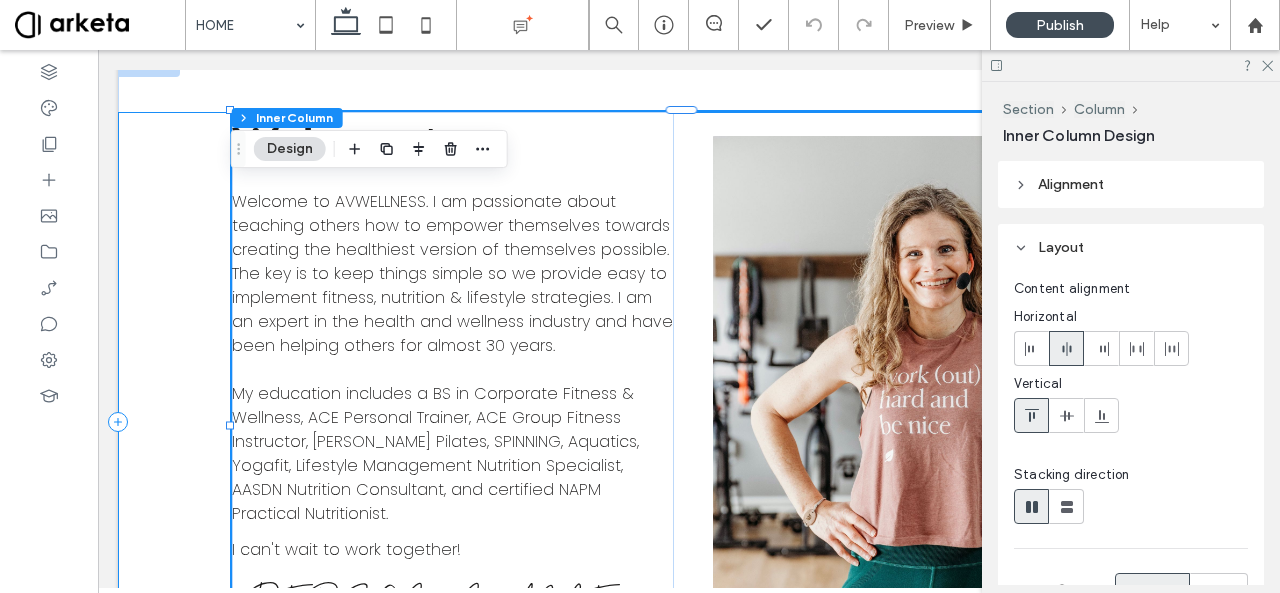 click on "Welcome !
Welcome to [GEOGRAPHIC_DATA]. I am passionate about teaching others how to empower themselves towards creating the healthiest version of themselves possible. The key is to keep things simple so we provide easy to implement fitness, nutrition & lifestyle strategies. I am an expert in the health and wellness industry and have been helping others for almost 30 years. My education includes a BS in Corporate Fitness & Wellness, ACE Personal Trainer, ACE Group Fitness Instructor, [PERSON_NAME] Pilates, SPINNING, Aquatics, Yogafit, Lifestyle Management Nutrition Specialist, AASDN Nutrition Consultant, and certified NAPM Practical Nutritionist. I can't wait to work together! [PERSON_NAME], AVWELLNESS
REACH OUT" at bounding box center [689, 422] 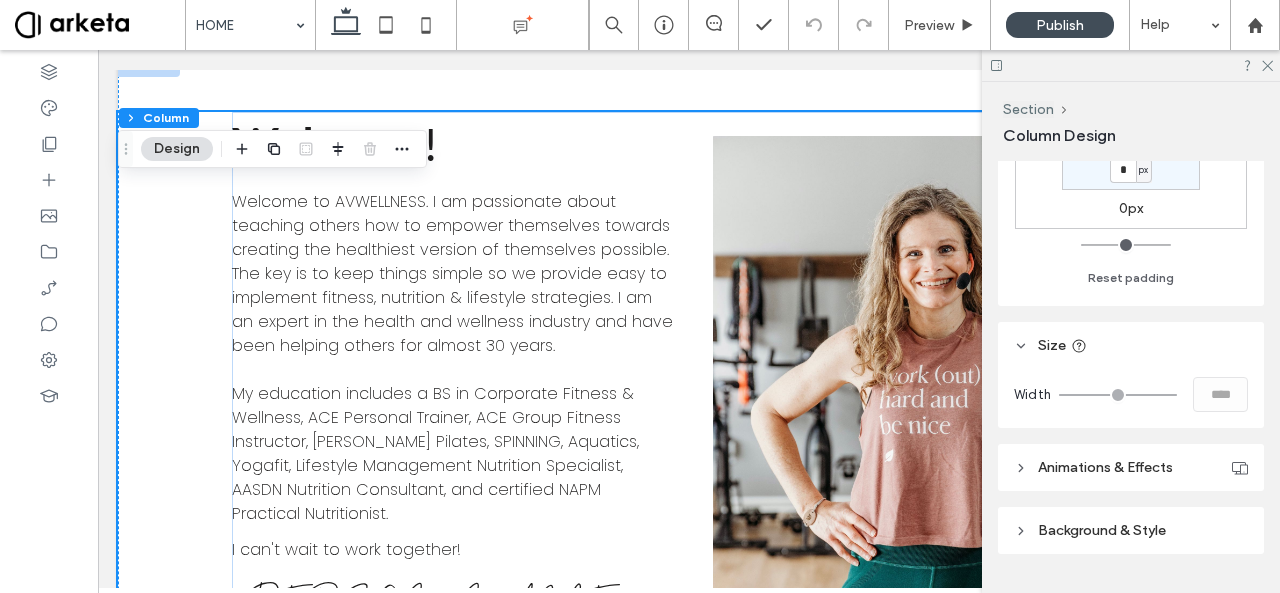 scroll, scrollTop: 670, scrollLeft: 0, axis: vertical 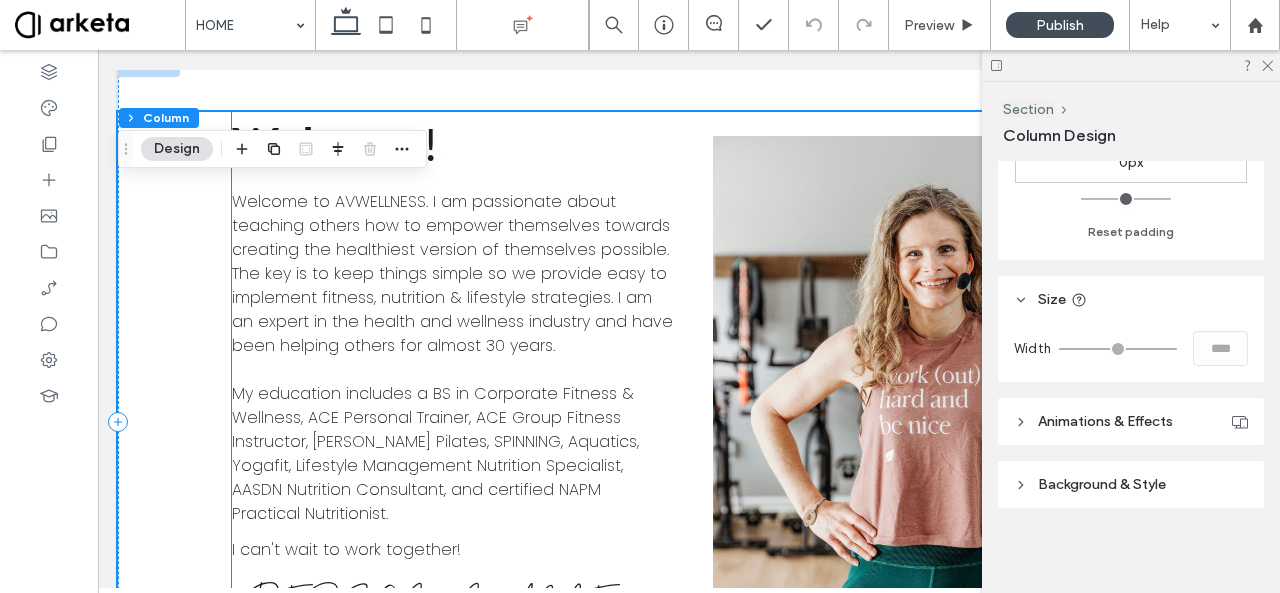 click at bounding box center [928, 422] 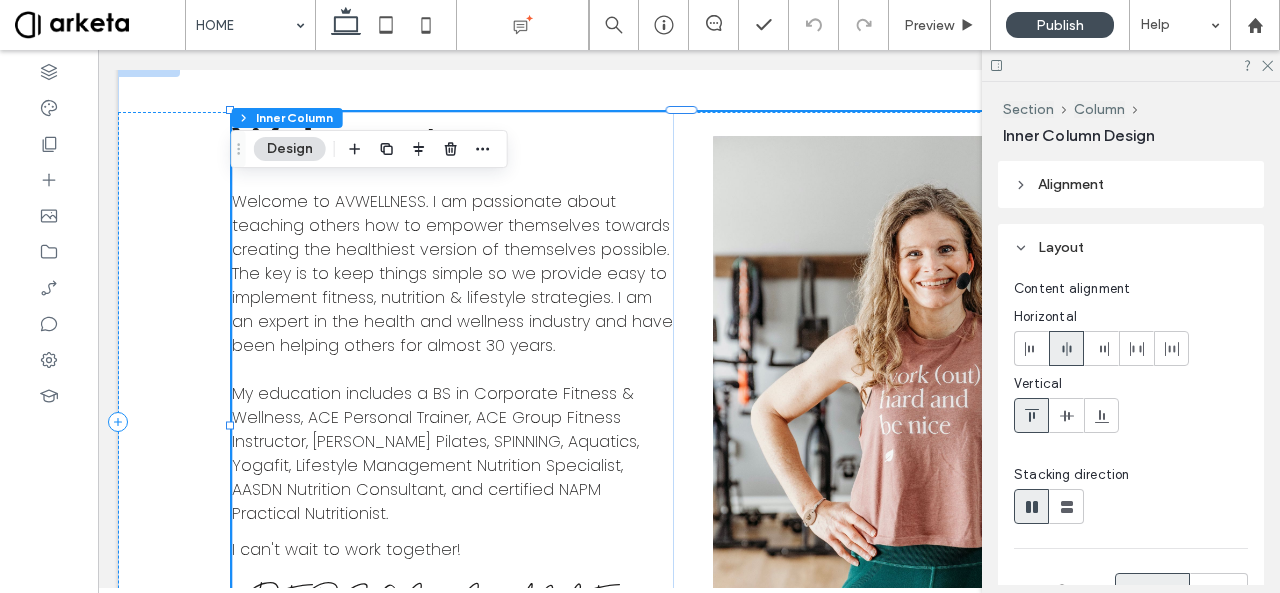 click at bounding box center [928, 422] 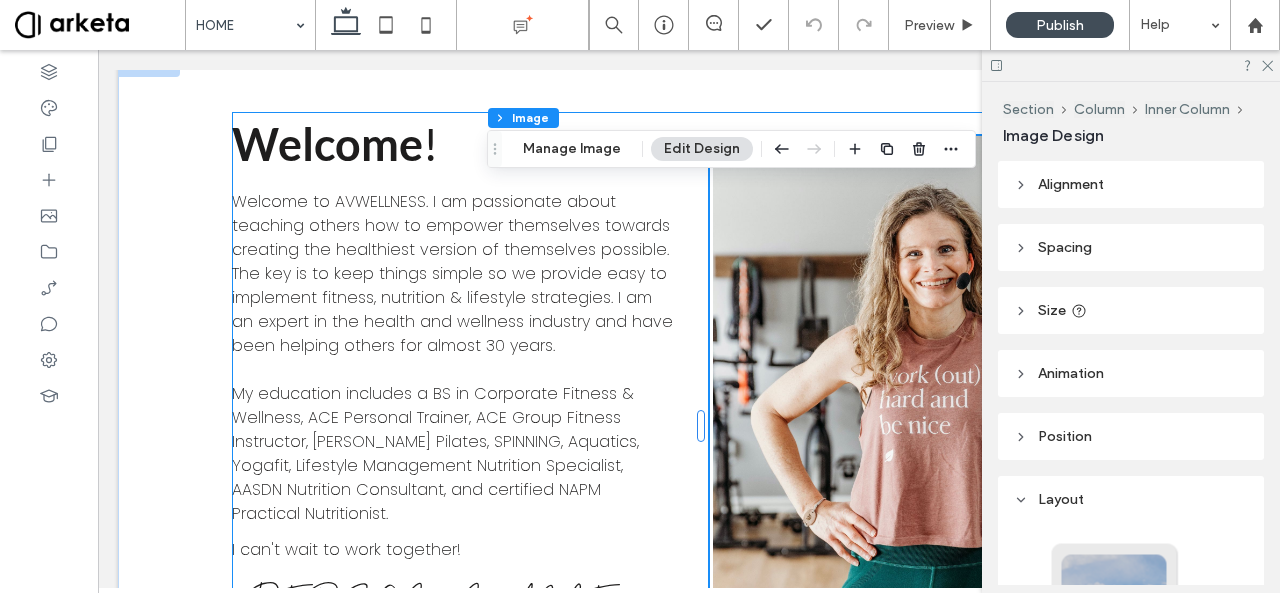 type on "*" 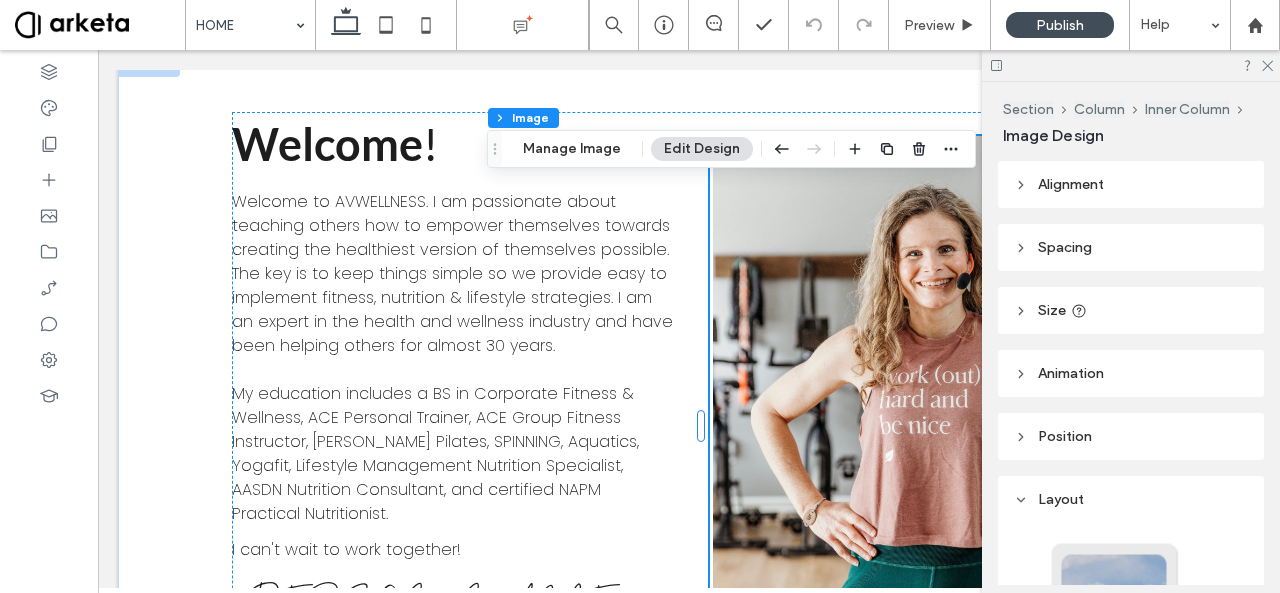 click on "Size" at bounding box center (1131, 310) 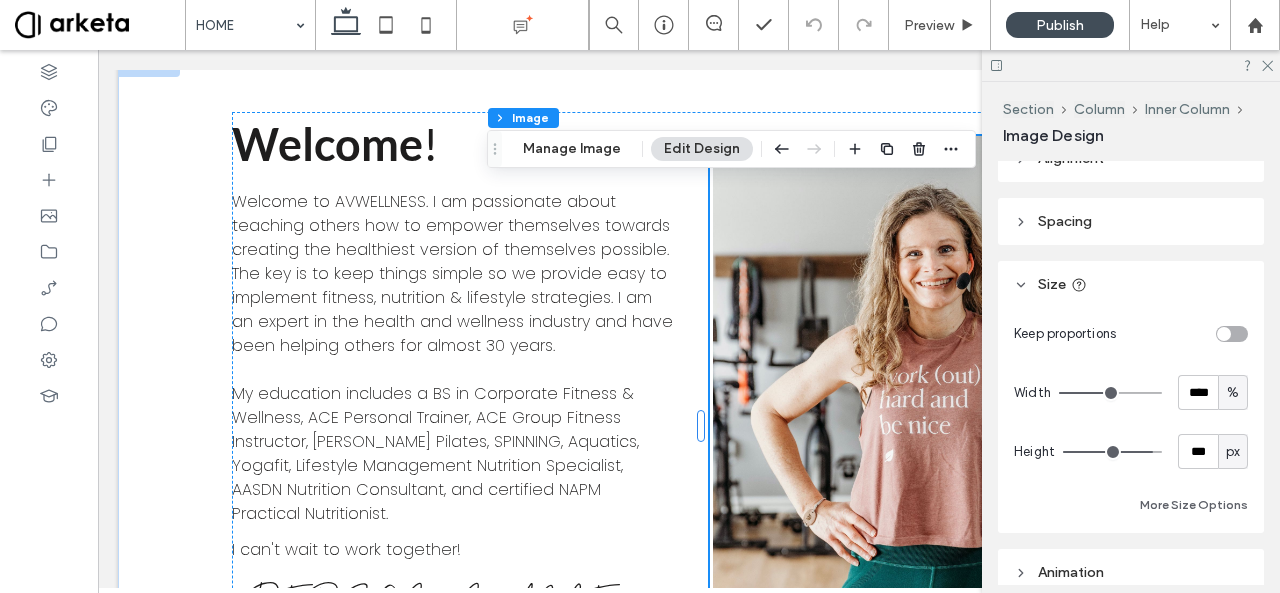 scroll, scrollTop: 27, scrollLeft: 0, axis: vertical 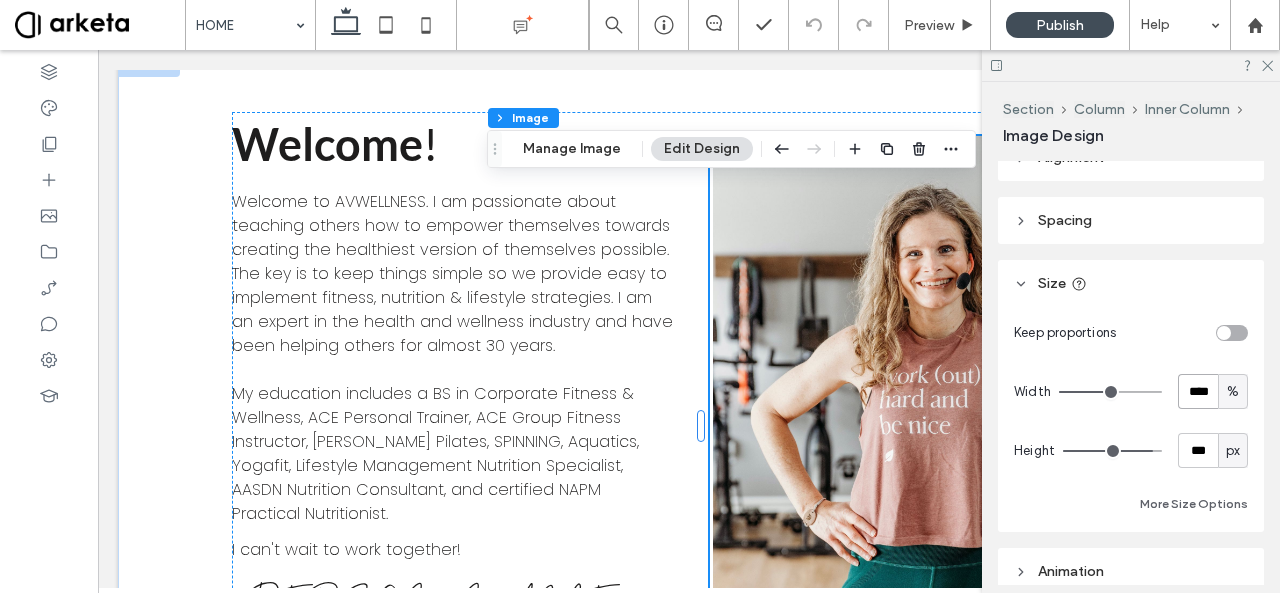 click on "****" at bounding box center [1198, 391] 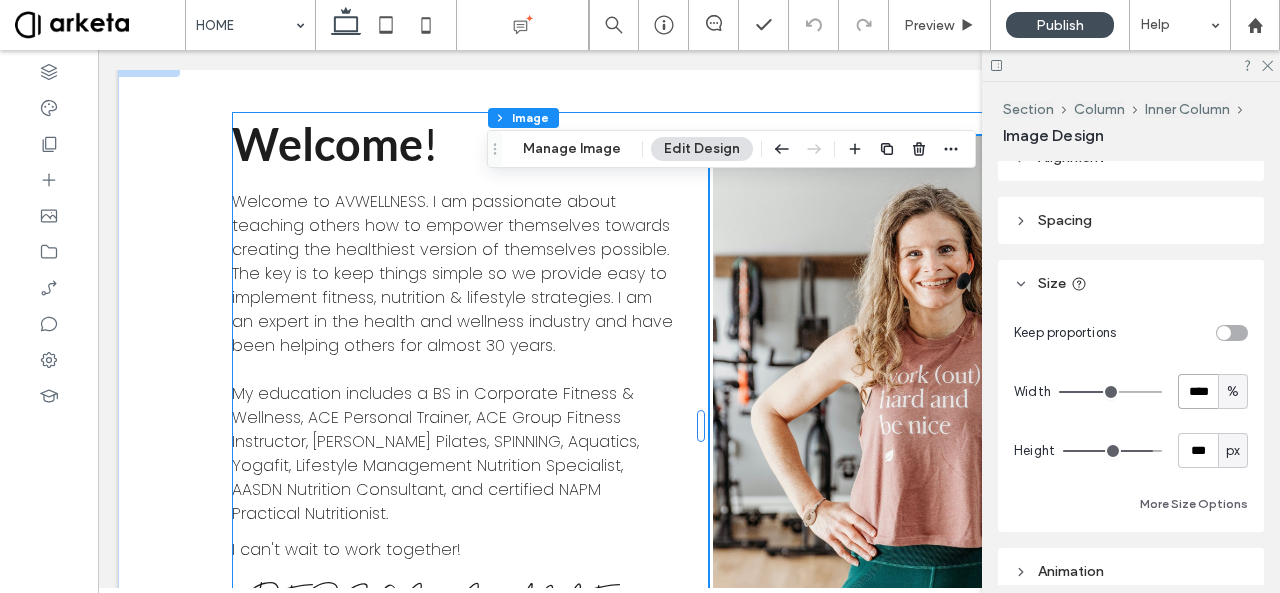 click on "Welcome !
Welcome to [GEOGRAPHIC_DATA]. I am passionate about teaching others how to empower themselves towards creating the healthiest version of themselves possible. The key is to keep things simple so we provide easy to implement fitness, nutrition & lifestyle strategies. I am an expert in the health and wellness industry and have been helping others for almost 30 years. My education includes a BS in Corporate Fitness & Wellness, ACE Personal Trainer, ACE Group Fitness Instructor, [PERSON_NAME] Pilates, SPINNING, Aquatics, Yogafit, Lifestyle Management Nutrition Specialist, AASDN Nutrition Consultant, and certified NAPM Practical Nutritionist. I can't wait to work together! [PERSON_NAME], AVWELLNESS
REACH OUT" at bounding box center [689, 422] 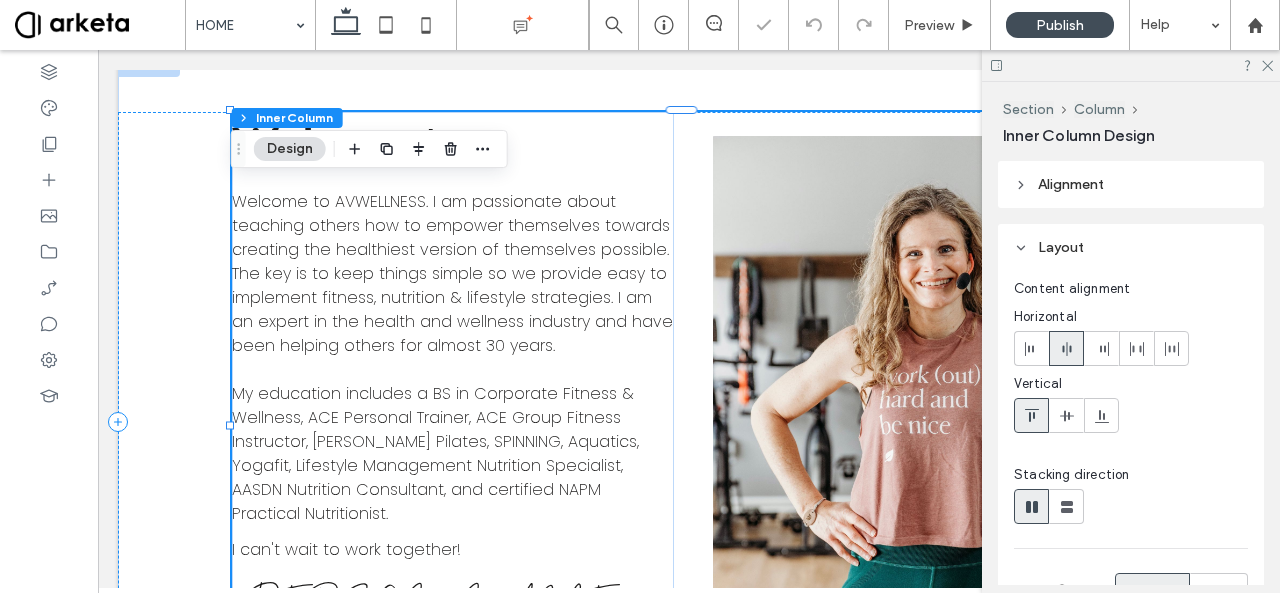 click on "Welcome !
Welcome to [GEOGRAPHIC_DATA]. I am passionate about teaching others how to empower themselves towards creating the healthiest version of themselves possible. The key is to keep things simple so we provide easy to implement fitness, nutrition & lifestyle strategies. I am an expert in the health and wellness industry and have been helping others for almost 30 years. My education includes a BS in Corporate Fitness & Wellness, ACE Personal Trainer, ACE Group Fitness Instructor, [PERSON_NAME] Pilates, SPINNING, Aquatics, Yogafit, Lifestyle Management Nutrition Specialist, AASDN Nutrition Consultant, and certified NAPM Practical Nutritionist. I can't wait to work together! [PERSON_NAME], AVWELLNESS
REACH OUT" at bounding box center (689, 422) 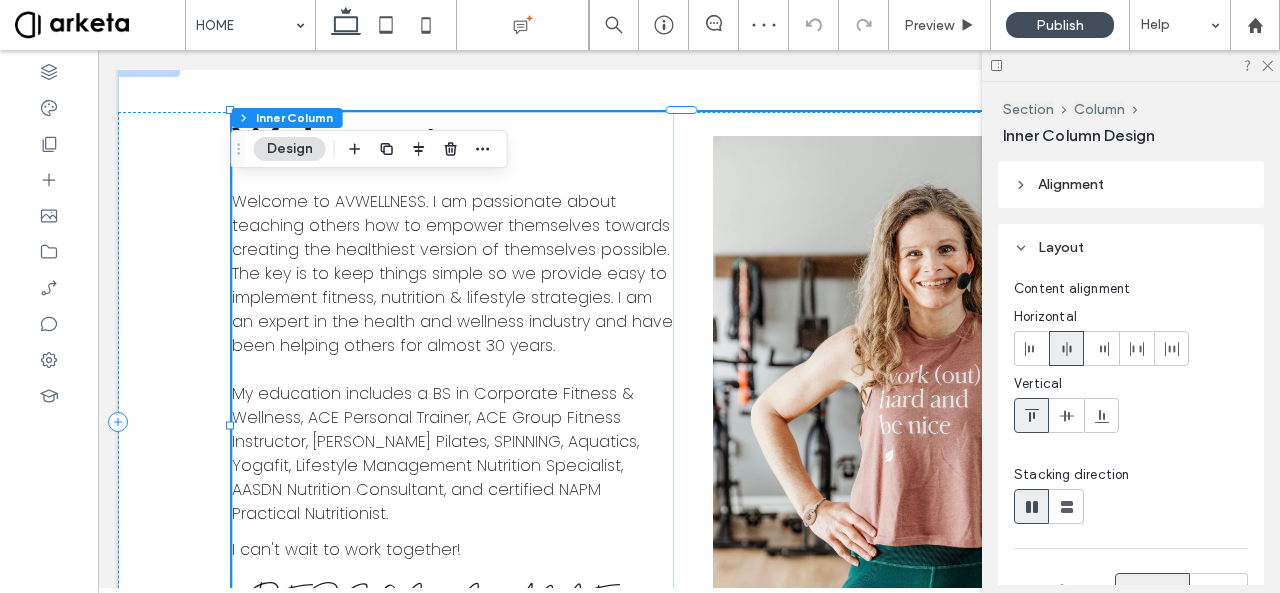 click on "Welcome !
Welcome to [GEOGRAPHIC_DATA]. I am passionate about teaching others how to empower themselves towards creating the healthiest version of themselves possible. The key is to keep things simple so we provide easy to implement fitness, nutrition & lifestyle strategies. I am an expert in the health and wellness industry and have been helping others for almost 30 years. My education includes a BS in Corporate Fitness & Wellness, ACE Personal Trainer, ACE Group Fitness Instructor, [PERSON_NAME] Pilates, SPINNING, Aquatics, Yogafit, Lifestyle Management Nutrition Specialist, AASDN Nutrition Consultant, and certified NAPM Practical Nutritionist. I can't wait to work together! [PERSON_NAME], AVWELLNESS
REACH OUT" at bounding box center (689, 422) 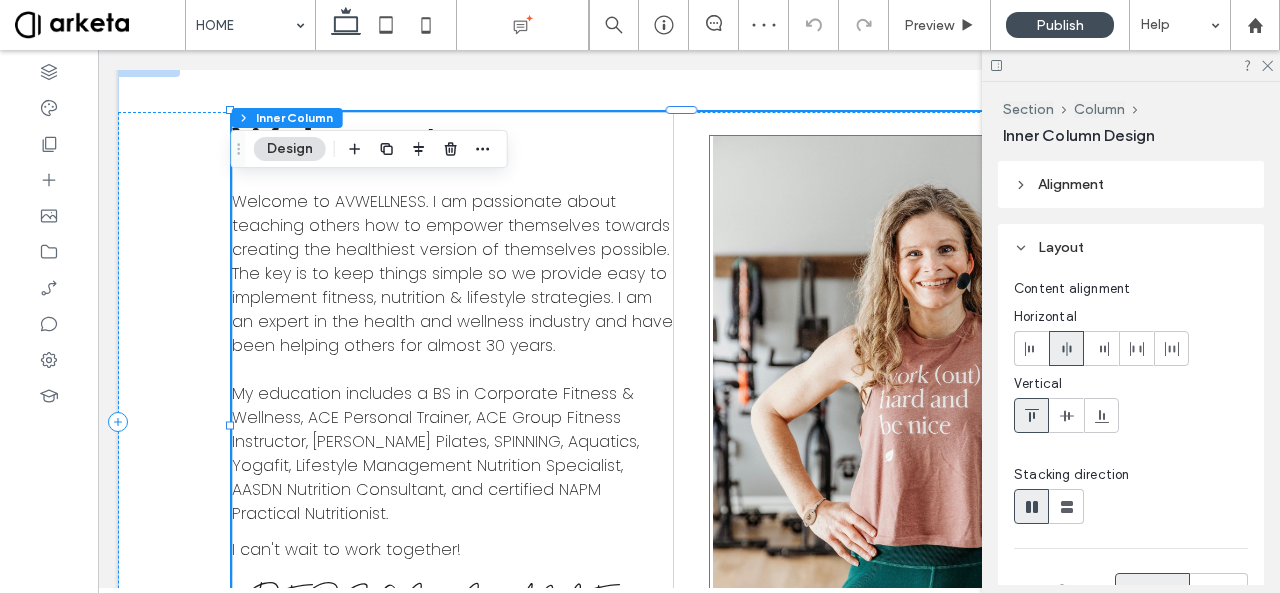 click at bounding box center [928, 422] 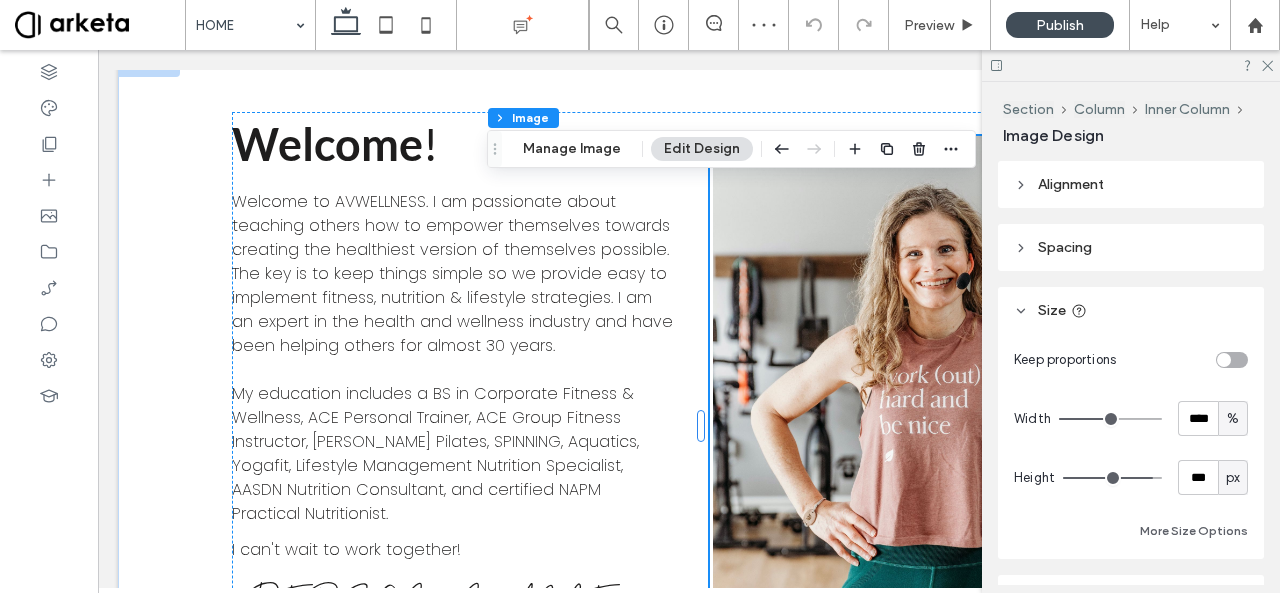 type on "*" 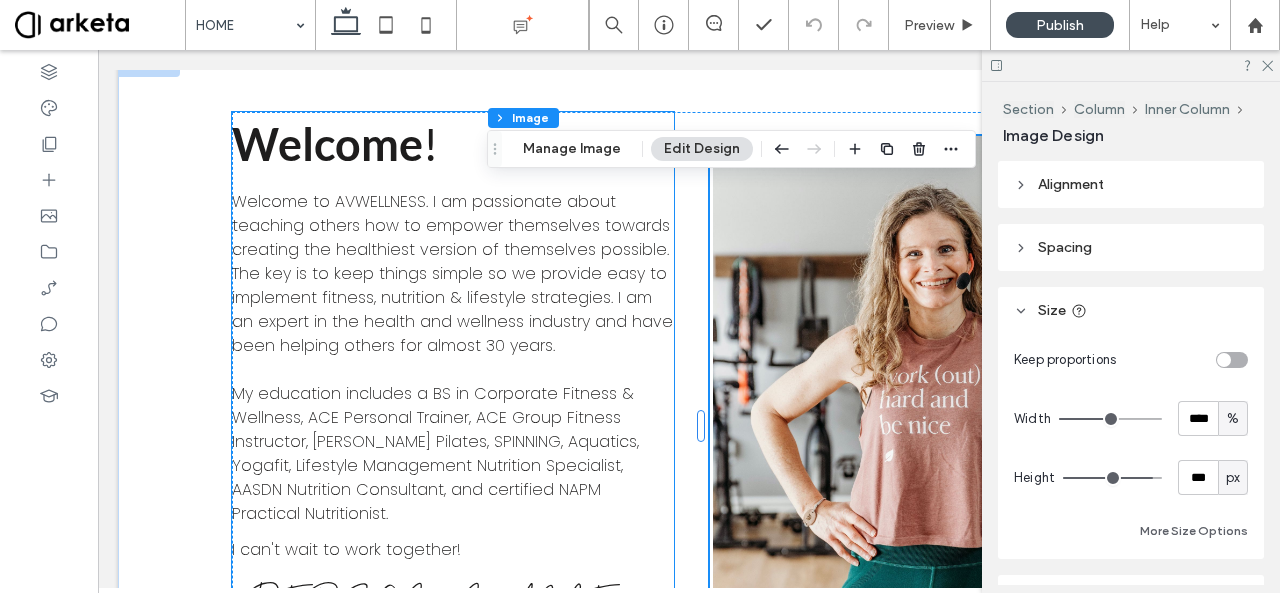 click on "Welcome to AVWELLNESS. I am passionate about teaching others how to empower themselves towards creating the healthiest version of themselves possible. The key is to keep things simple so we provide easy to implement fitness, nutrition & lifestyle strategies. I am an expert in the health and wellness industry and have been helping others for almost 30 years. My education includes a BS in Corporate Fitness & Wellness, ACE Personal Trainer, ACE Group Fitness Instructor, [PERSON_NAME] Pilates, SPINNING, Aquatics, Yogafit, Lifestyle Management Nutrition Specialist, AASDN Nutrition Consultant, and certified NAPM Practical Nutritionist." at bounding box center (452, 357) 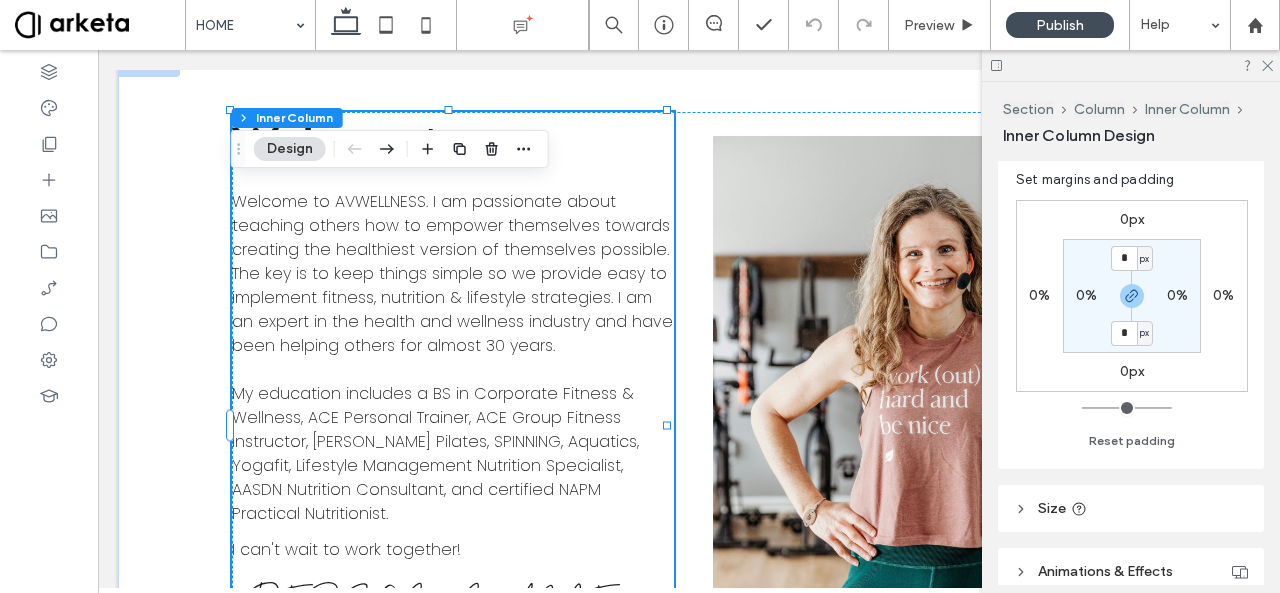 scroll, scrollTop: 525, scrollLeft: 0, axis: vertical 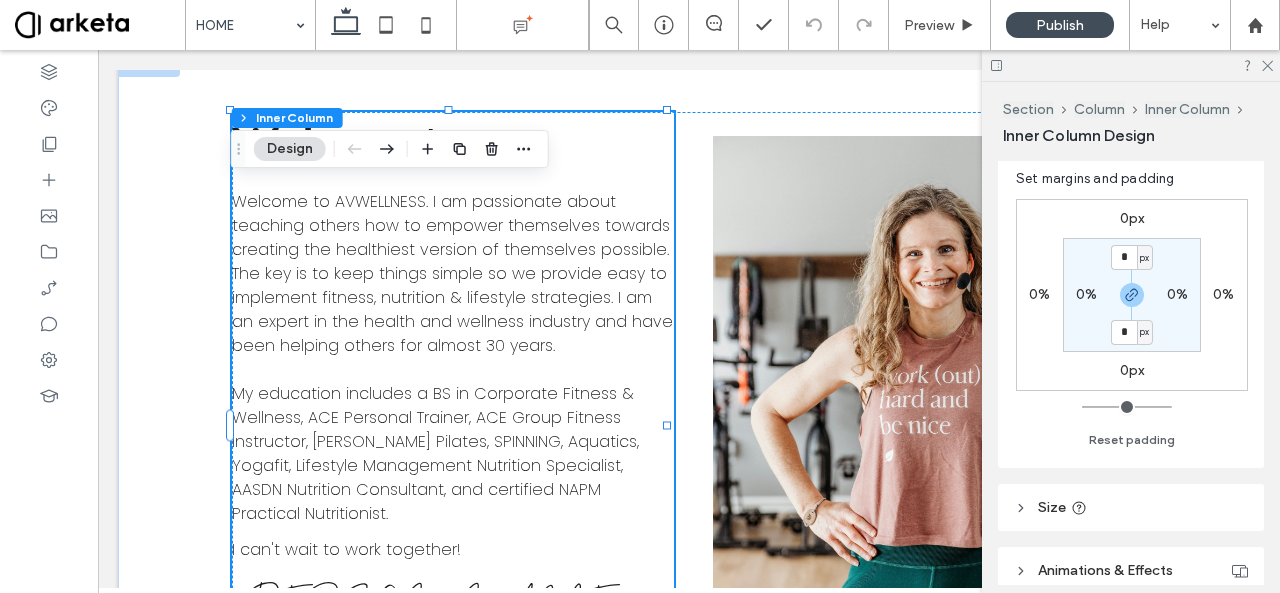 click on "Size" at bounding box center [1131, 507] 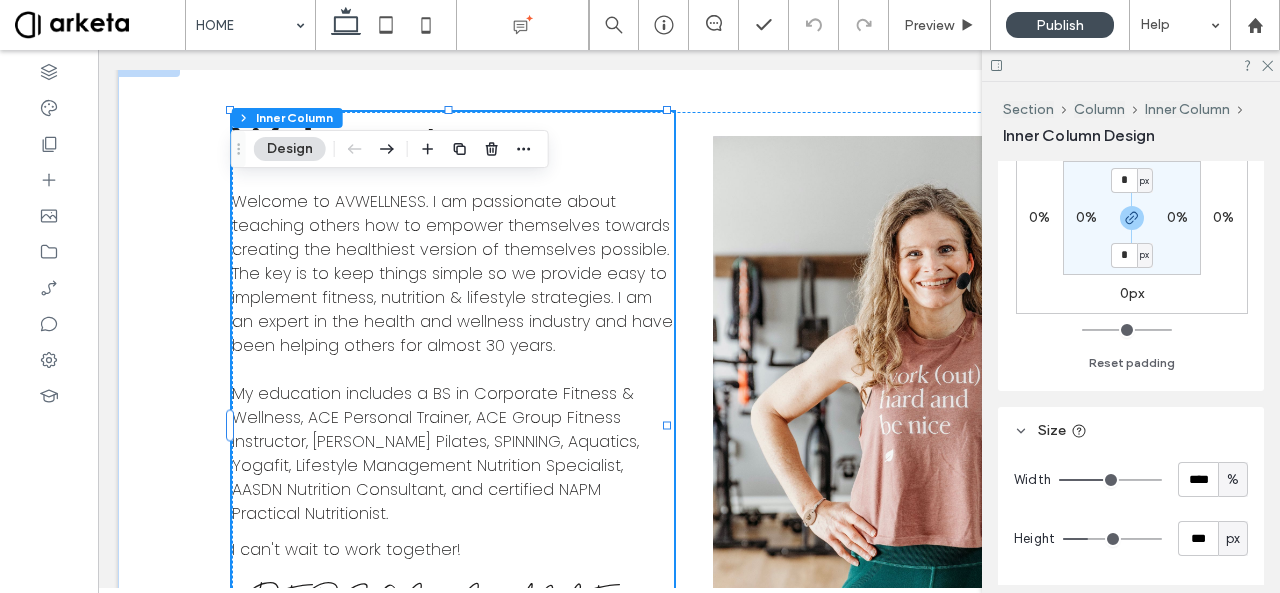 scroll, scrollTop: 603, scrollLeft: 0, axis: vertical 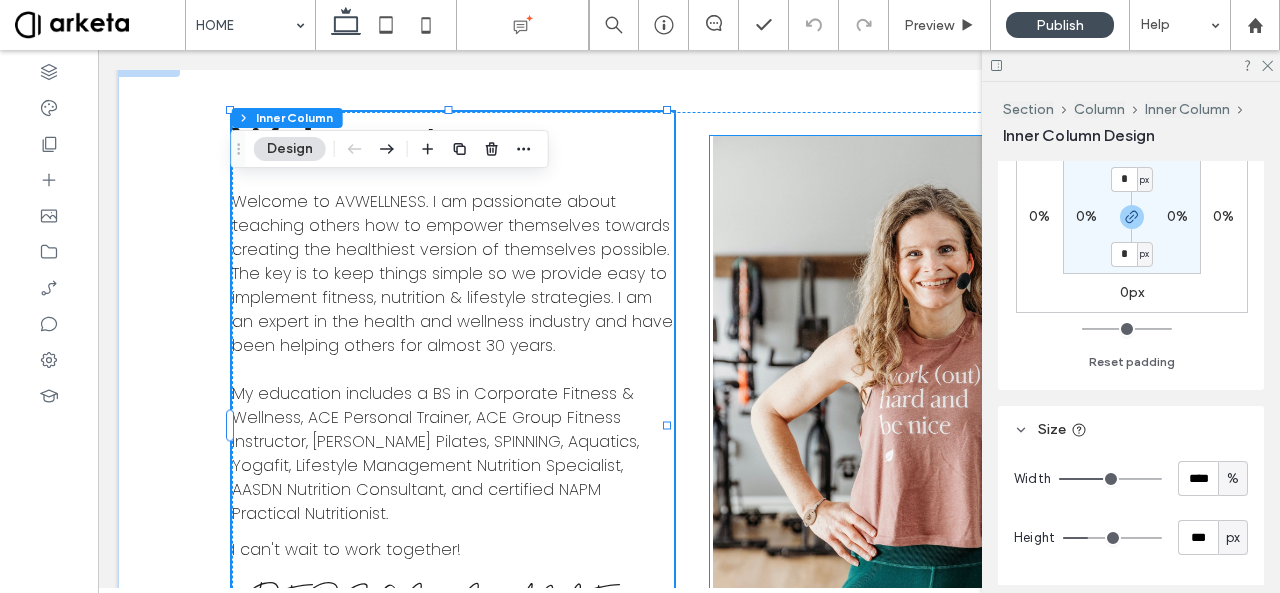 click at bounding box center (928, 422) 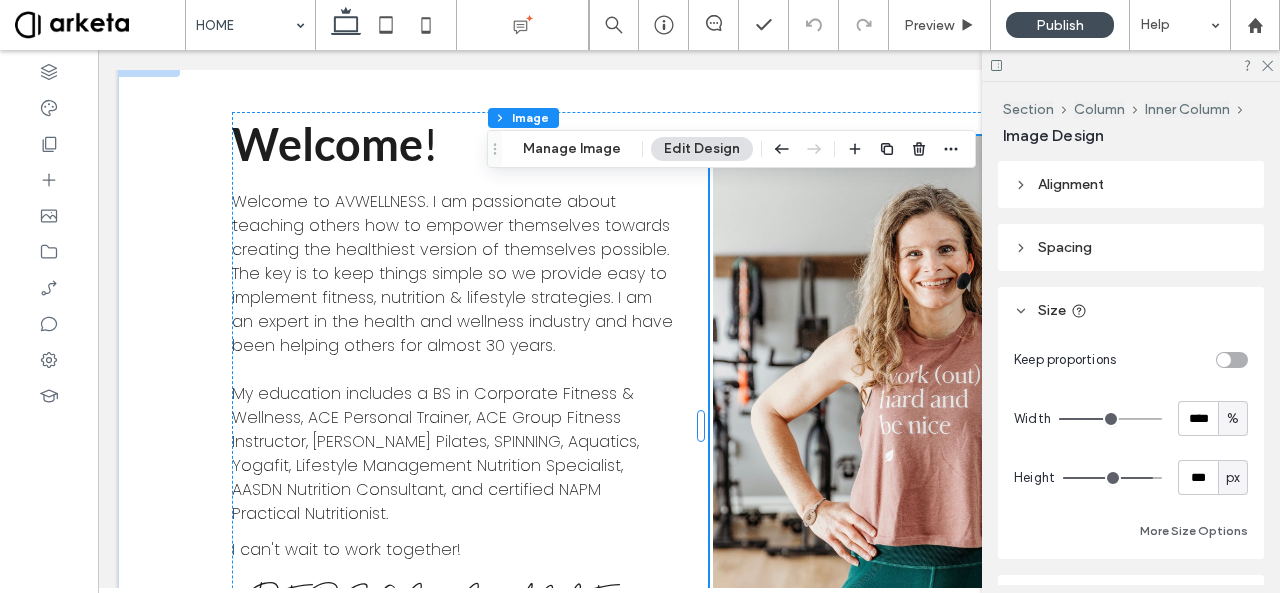 type on "*" 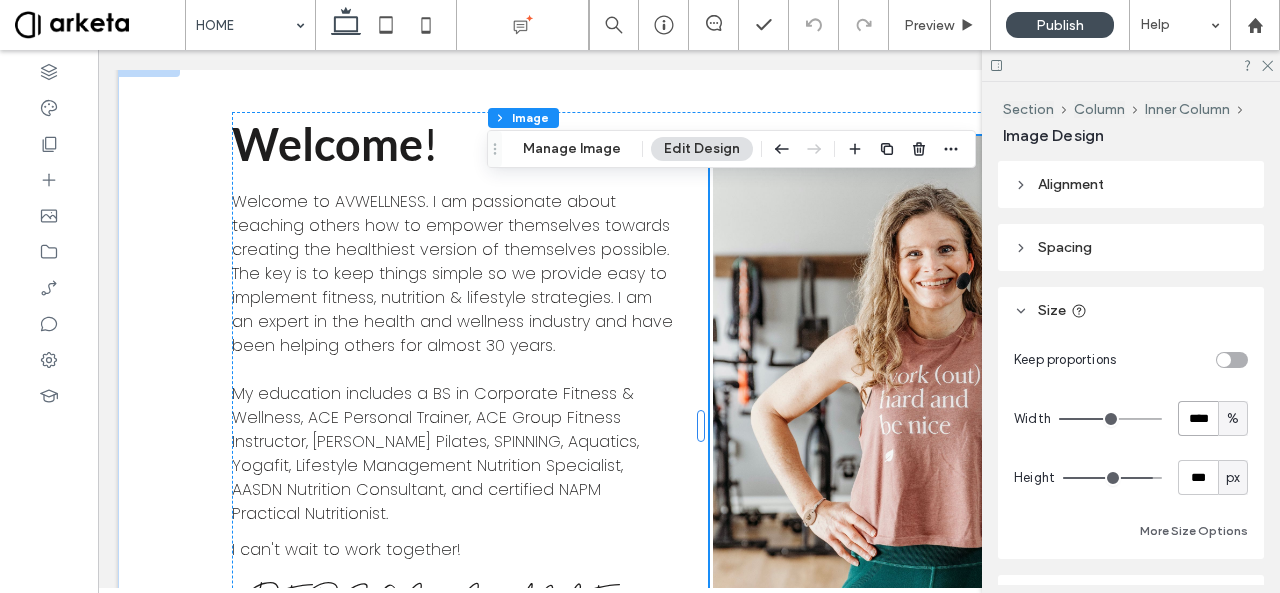 click on "****" at bounding box center [1198, 418] 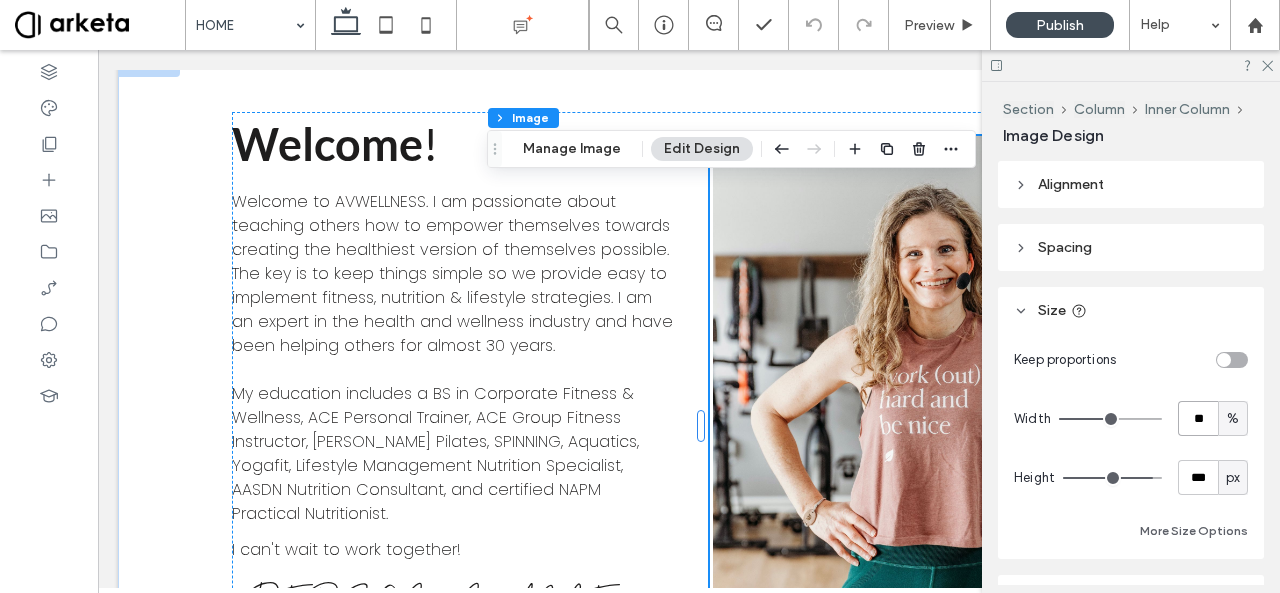 type on "**" 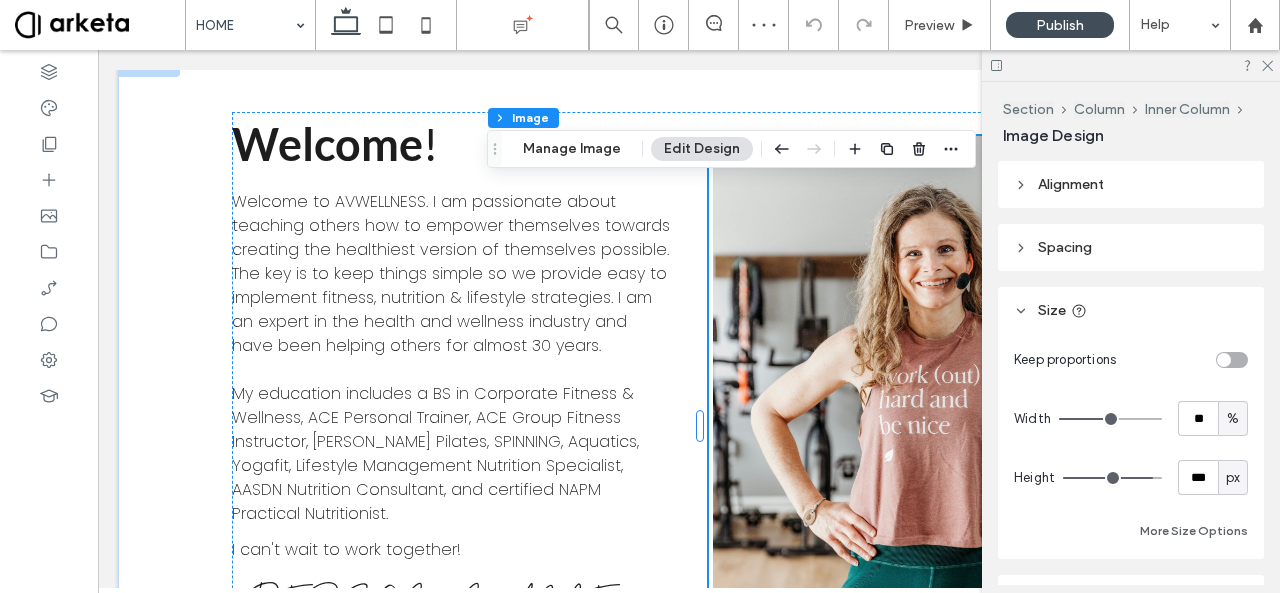 click at bounding box center (1224, 360) 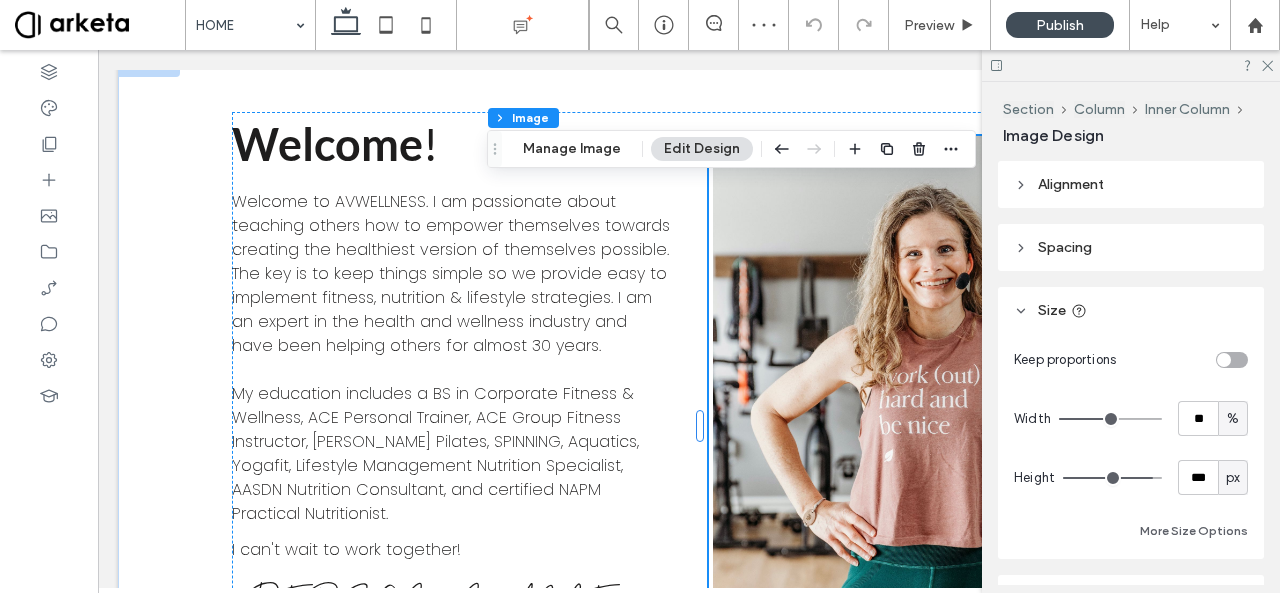 type on "*" 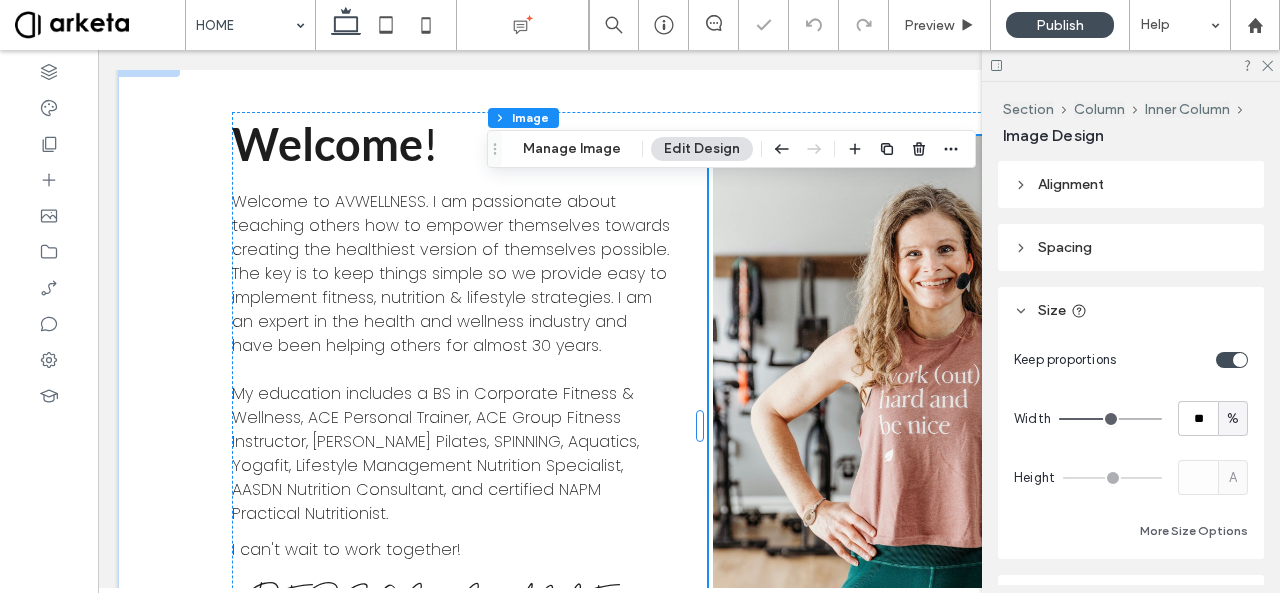 type 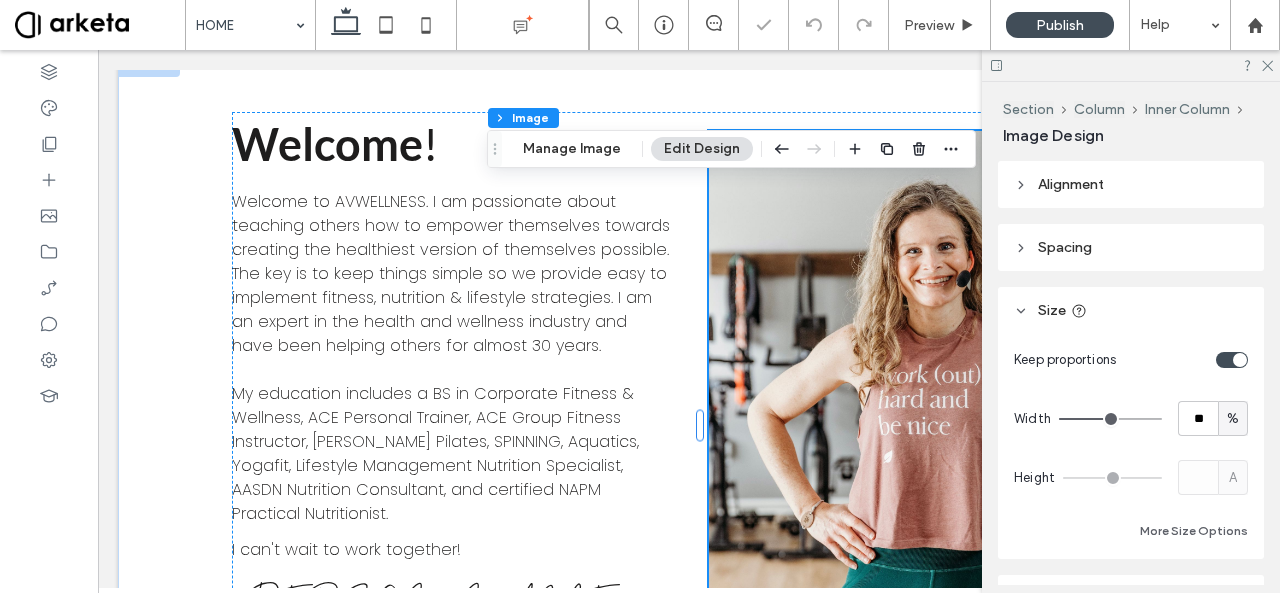 click on "Keep proportions Width ** % Height A More Size Options" at bounding box center (1131, 446) 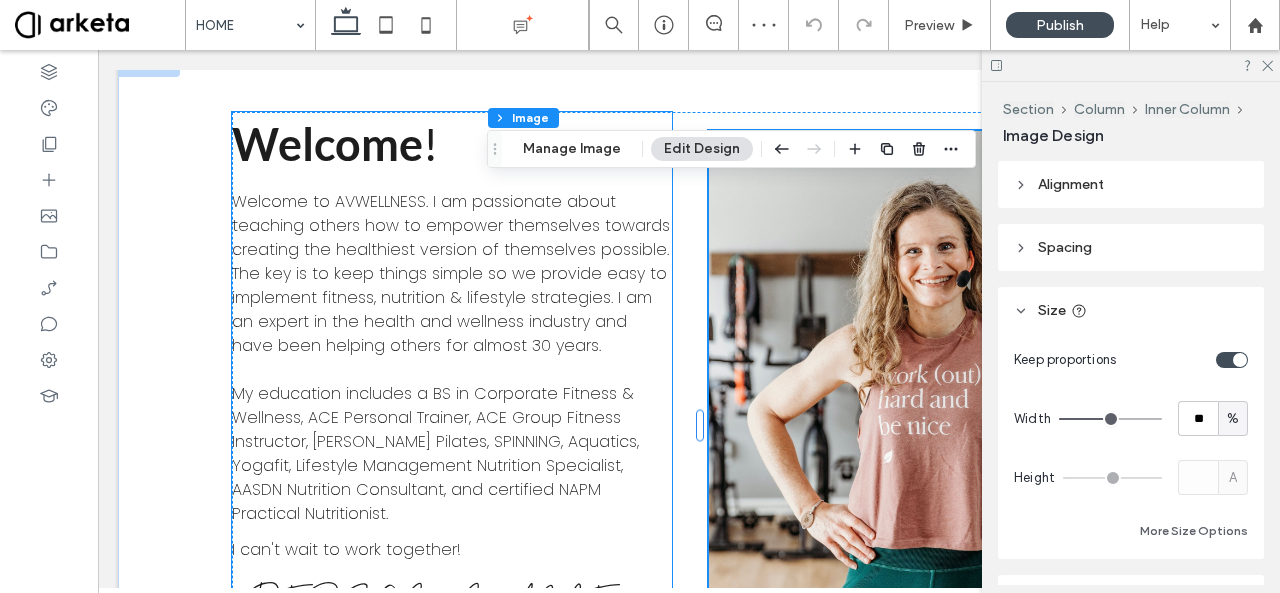 click on "Welcome to AVWELLNESS. I am passionate about teaching others how to empower themselves towards creating the healthiest version of themselves possible. The key is to keep things simple so we provide easy to implement fitness, nutrition & lifestyle strategies. I am an expert in the health and wellness industry and have been helping others for almost 30 years. My education includes a BS in Corporate Fitness & Wellness, ACE Personal Trainer, ACE Group Fitness Instructor, [PERSON_NAME] Pilates, SPINNING, Aquatics, Yogafit, Lifestyle Management Nutrition Specialist, AASDN Nutrition Consultant, and certified NAPM Practical Nutritionist." at bounding box center (451, 357) 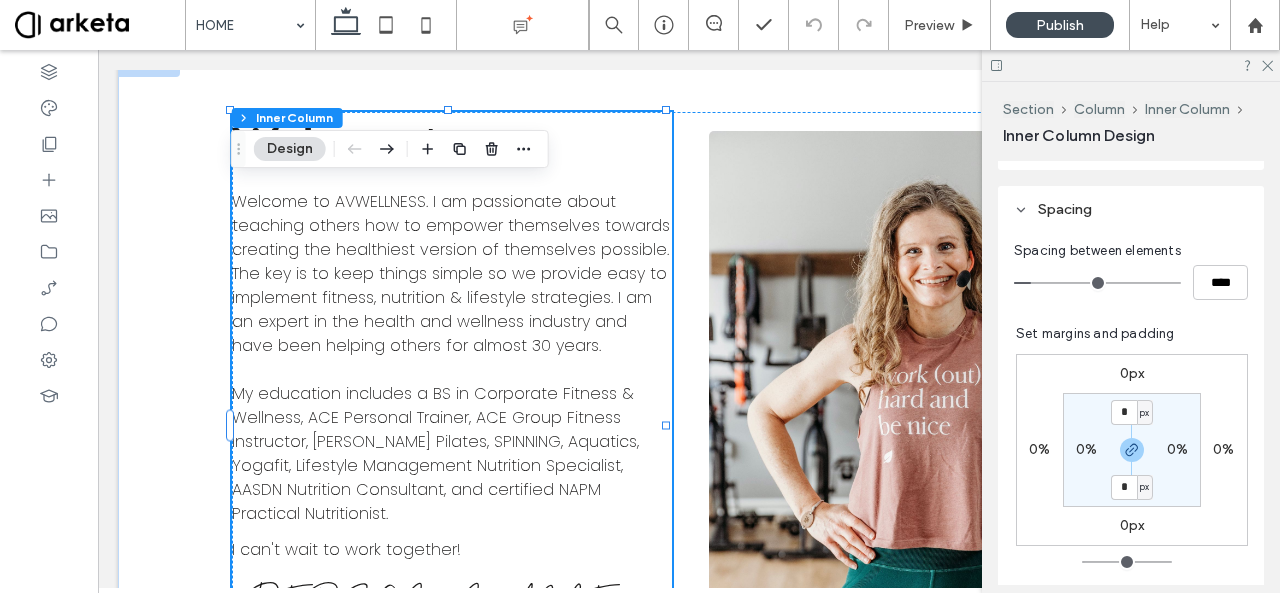 scroll, scrollTop: 615, scrollLeft: 0, axis: vertical 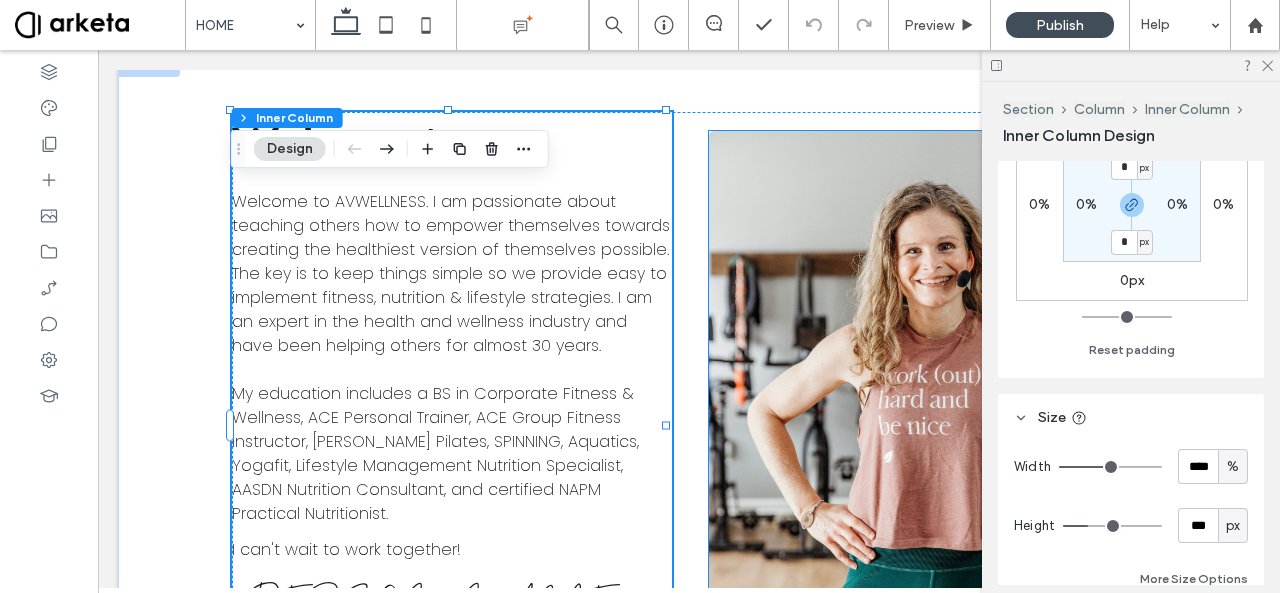 click at bounding box center (927, 422) 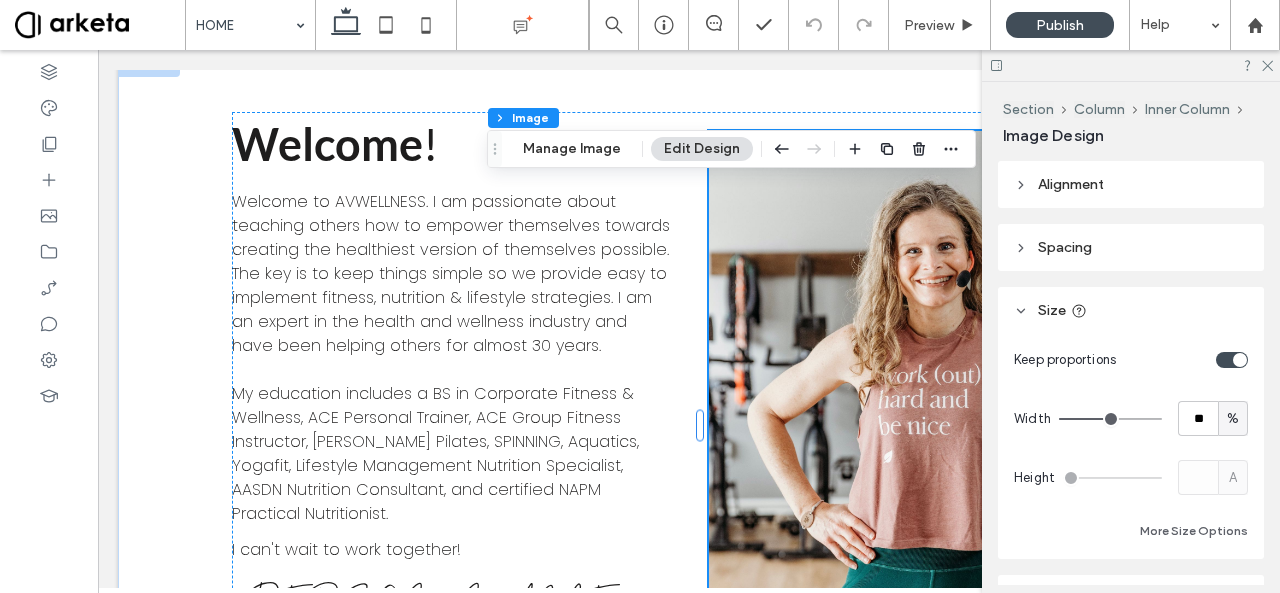 type on "*" 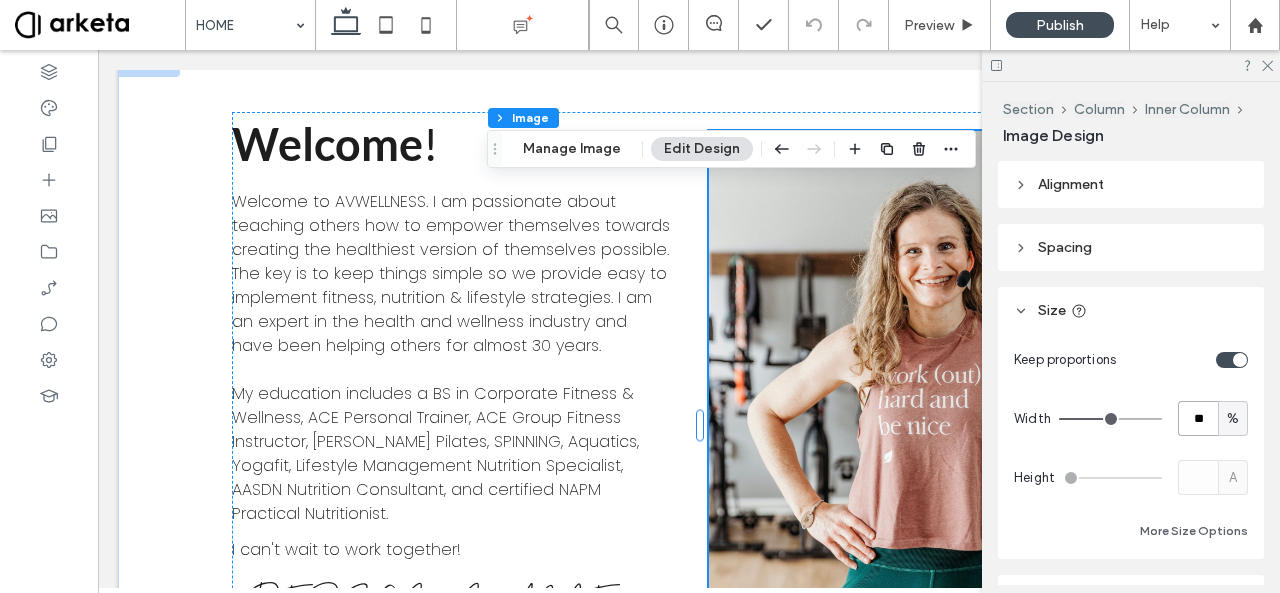 click on "**" at bounding box center [1198, 418] 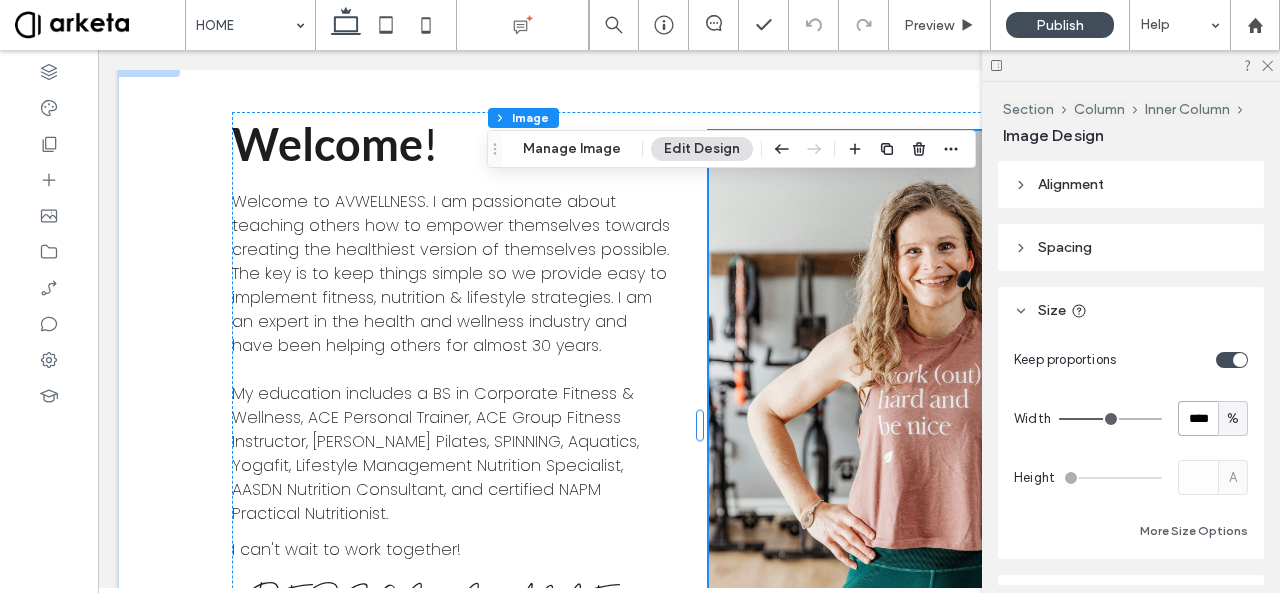 type on "****" 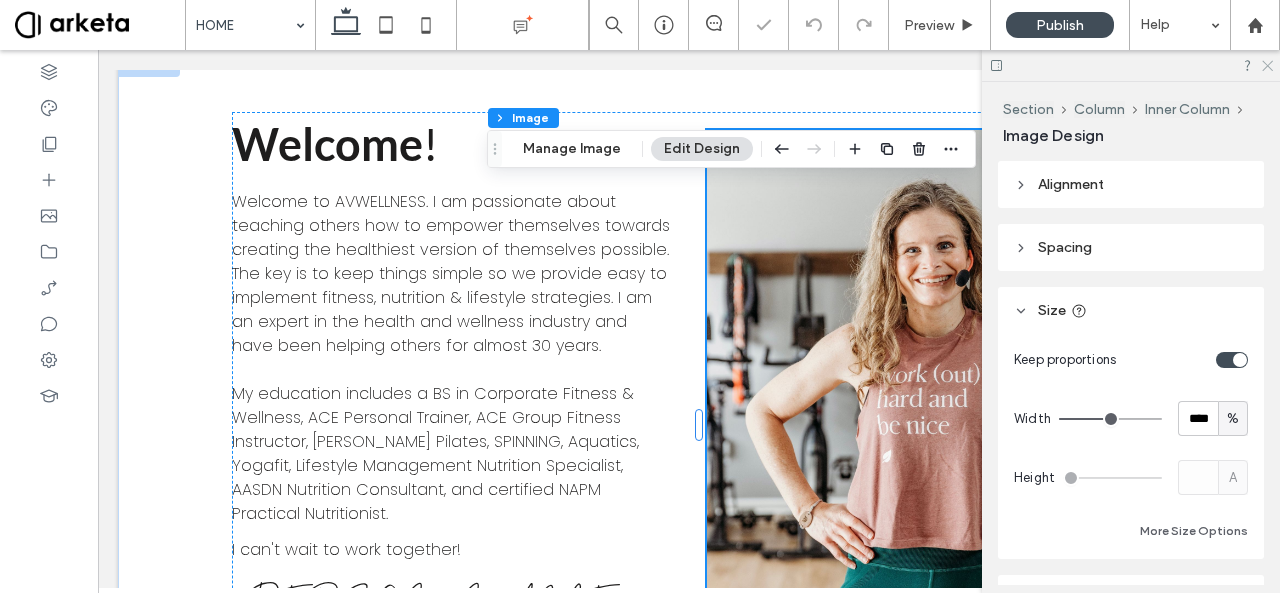 click 